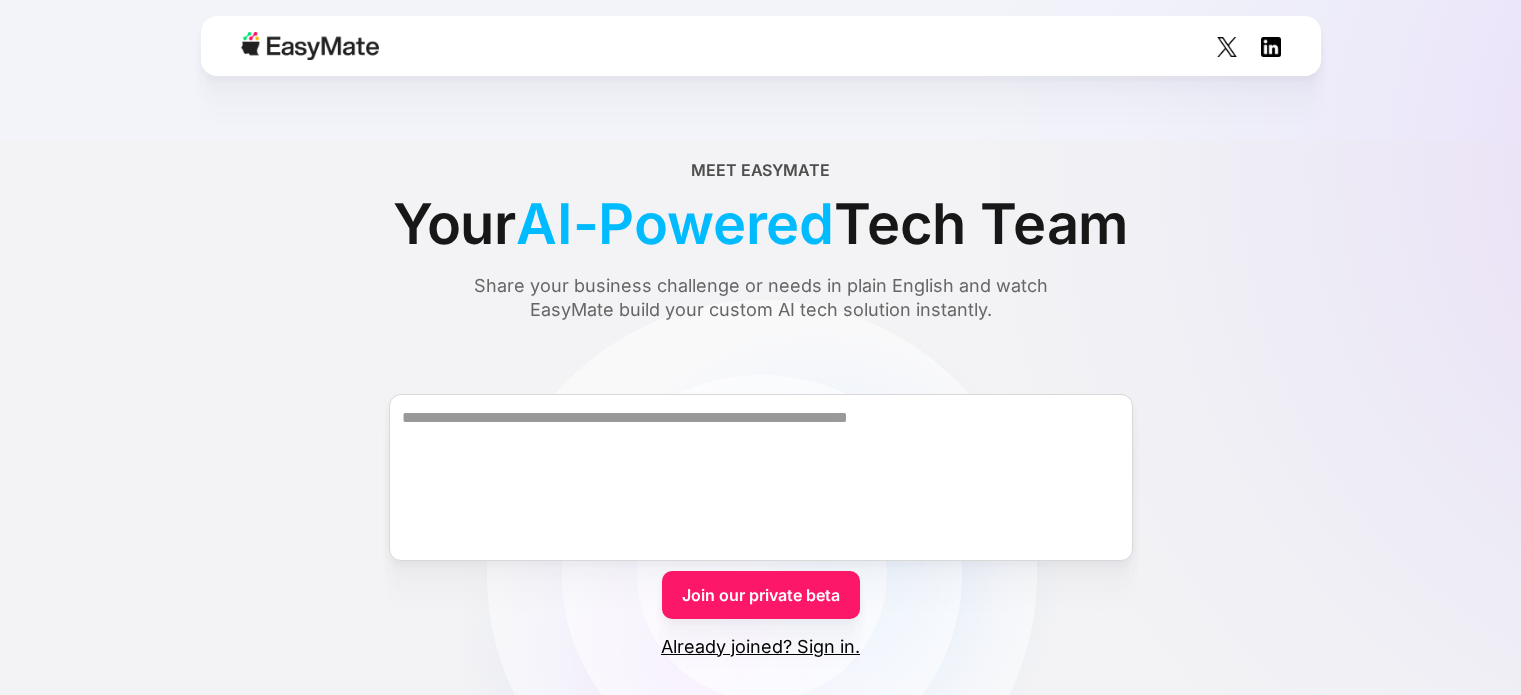 scroll, scrollTop: 0, scrollLeft: 0, axis: both 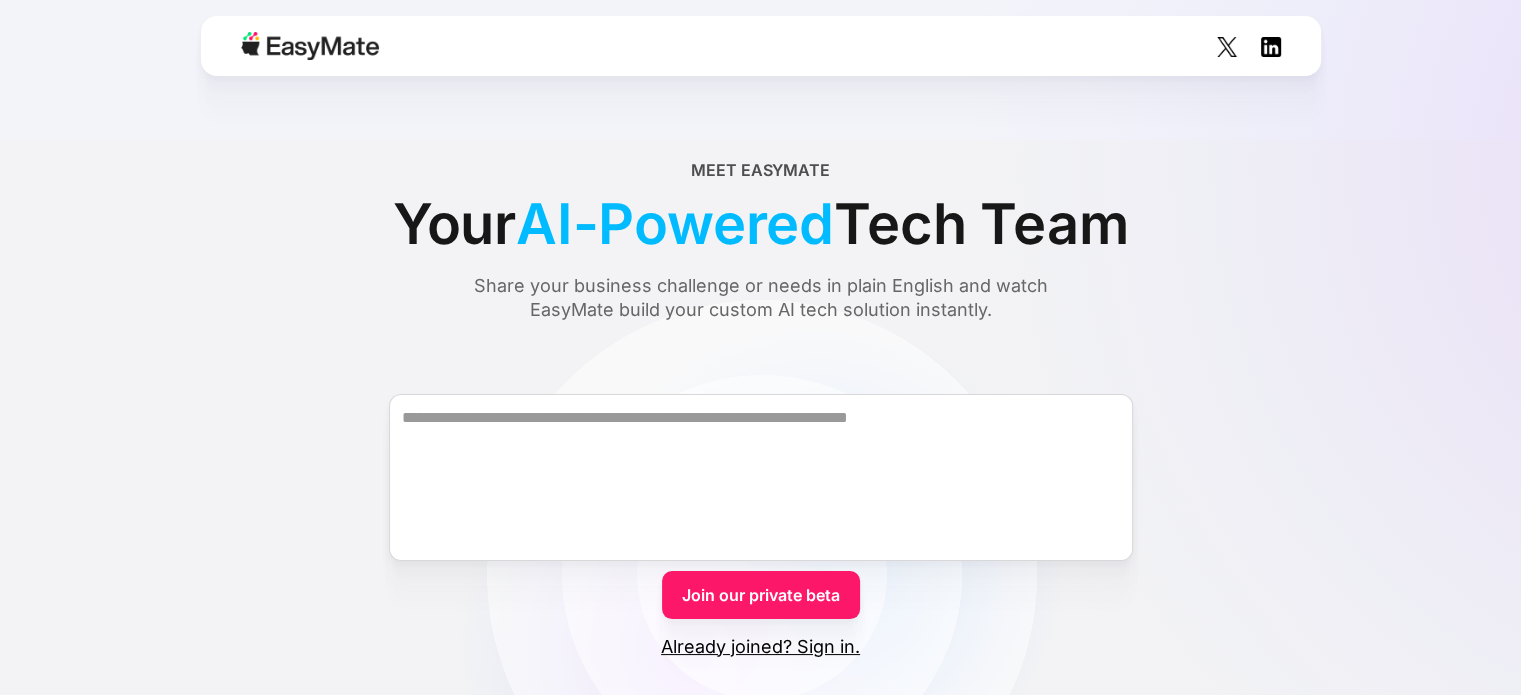 click on "Join our private beta" at bounding box center (761, 595) 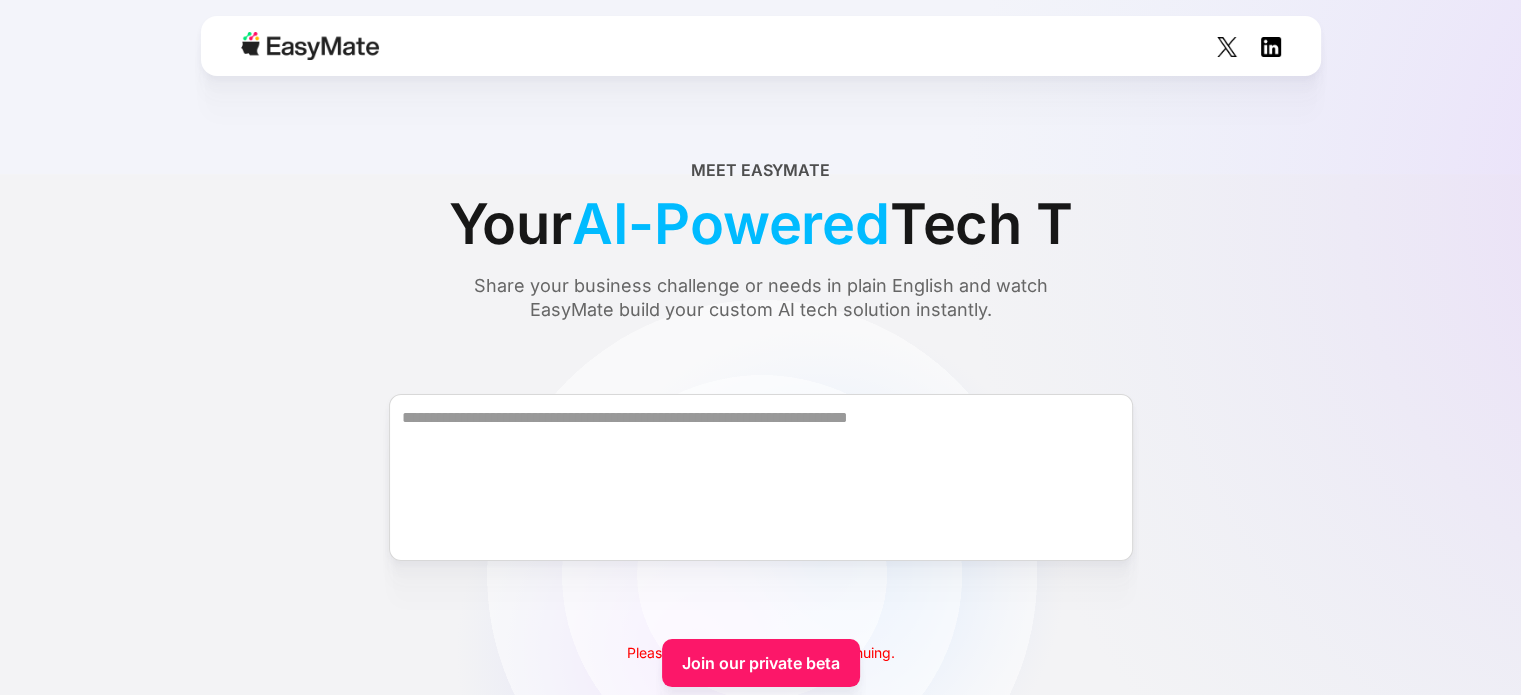 scroll, scrollTop: 0, scrollLeft: 0, axis: both 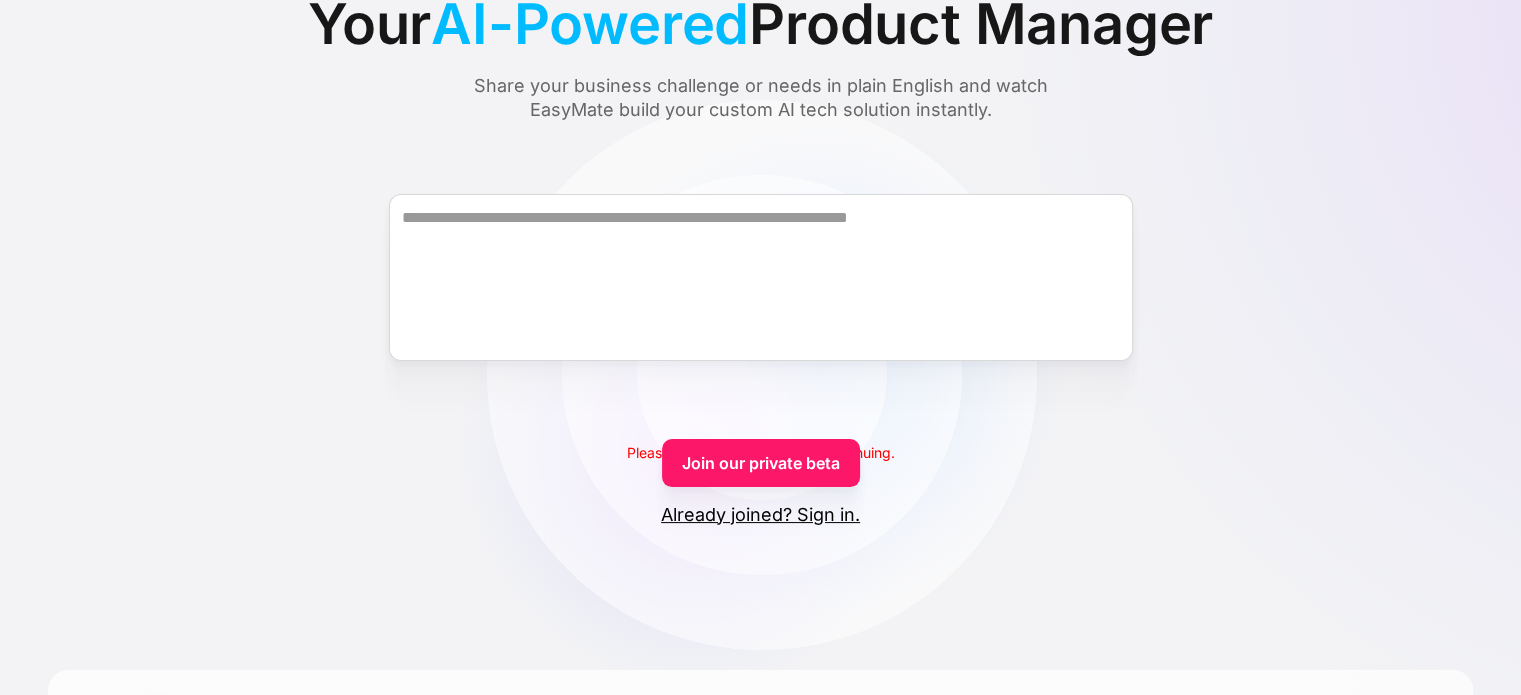 click on "Join our private beta" at bounding box center (761, 463) 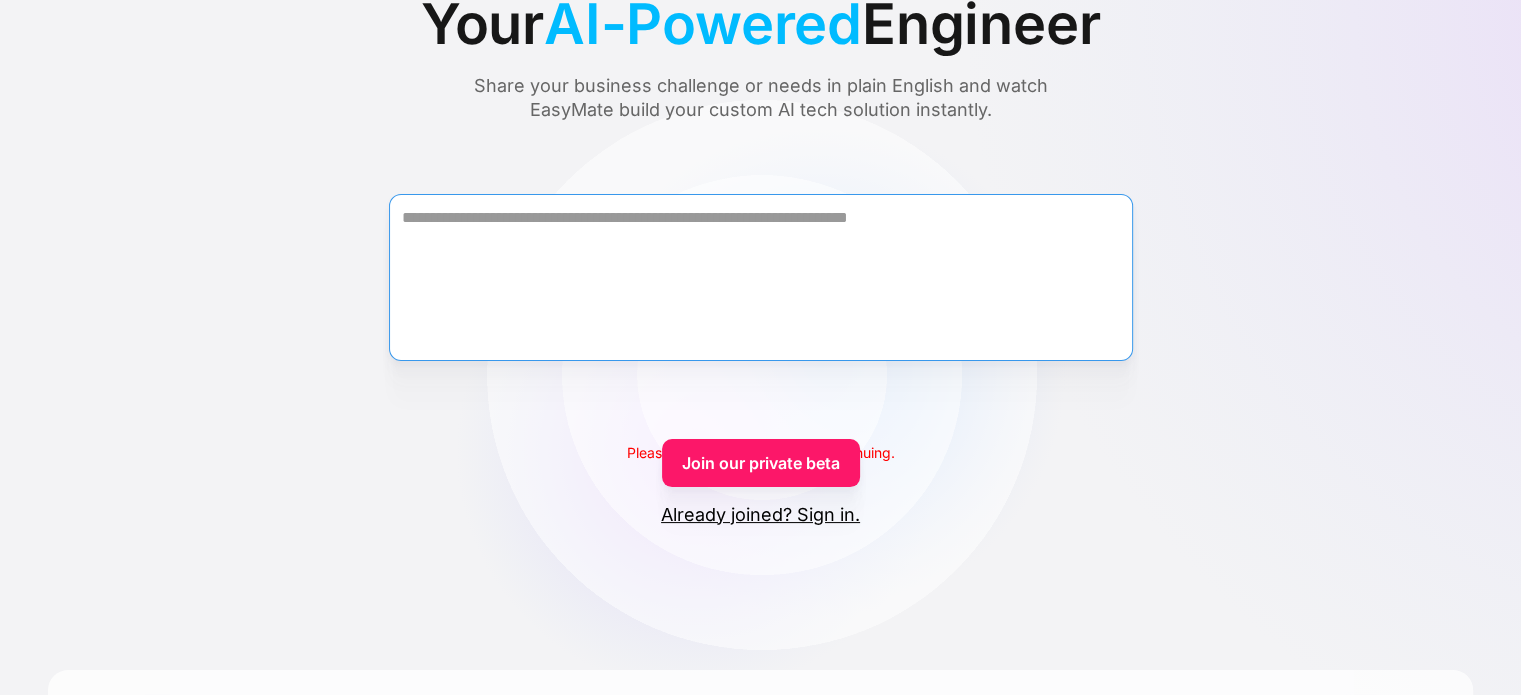 click at bounding box center (761, 277) 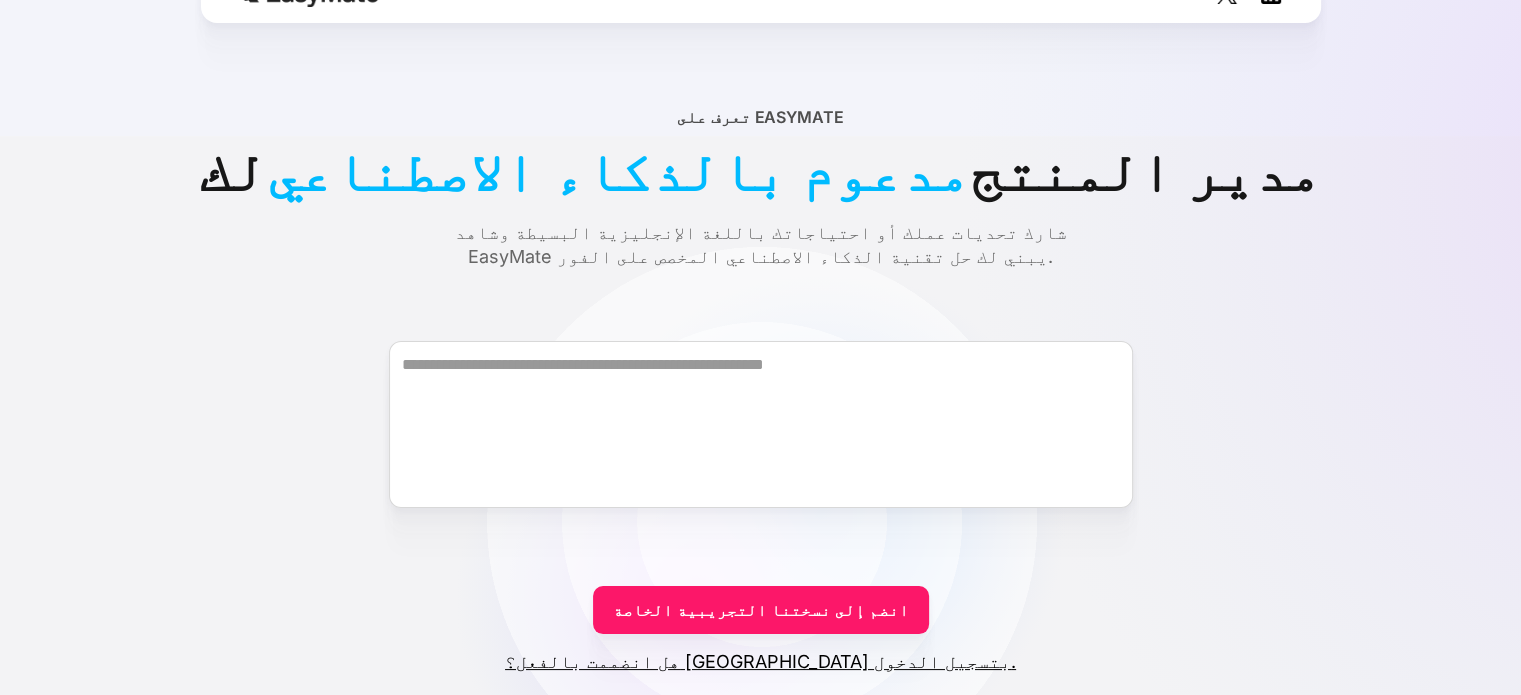 scroll, scrollTop: 100, scrollLeft: 0, axis: vertical 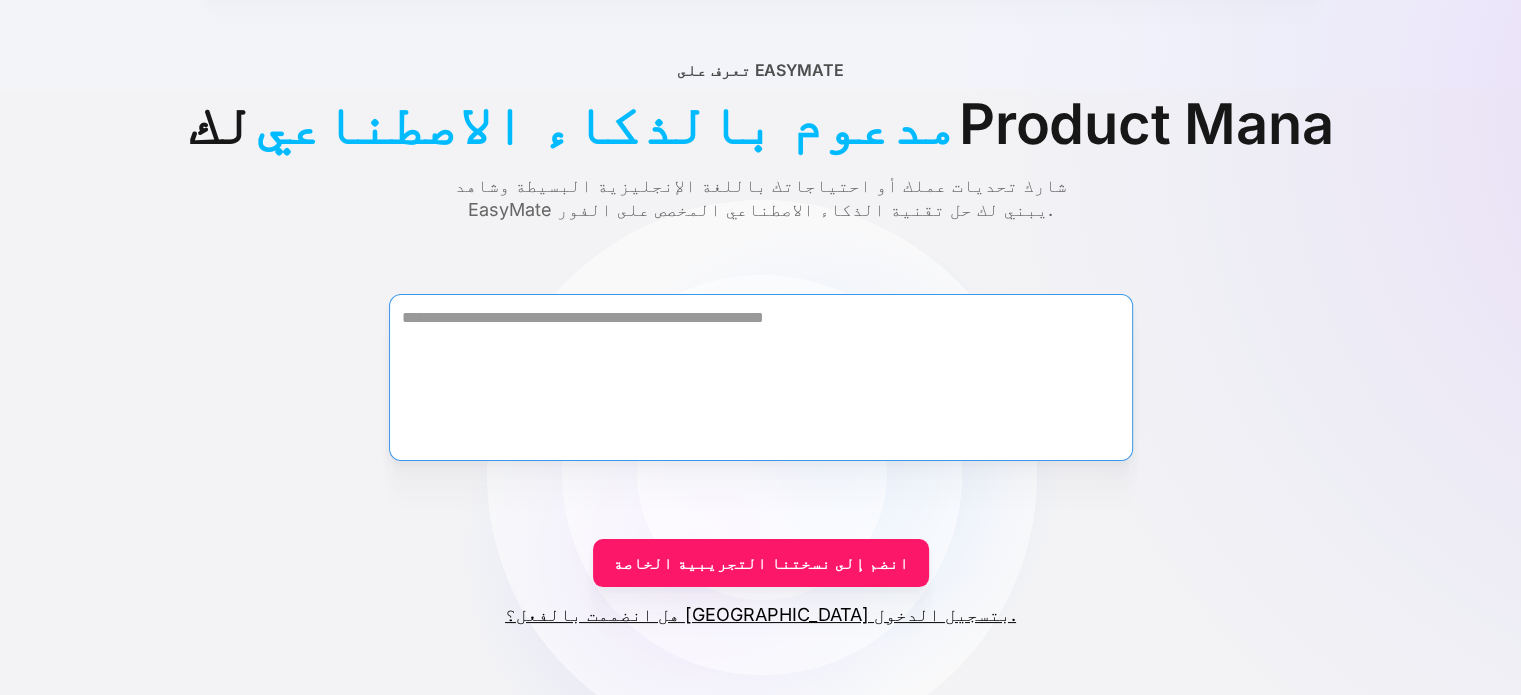 click at bounding box center [761, 377] 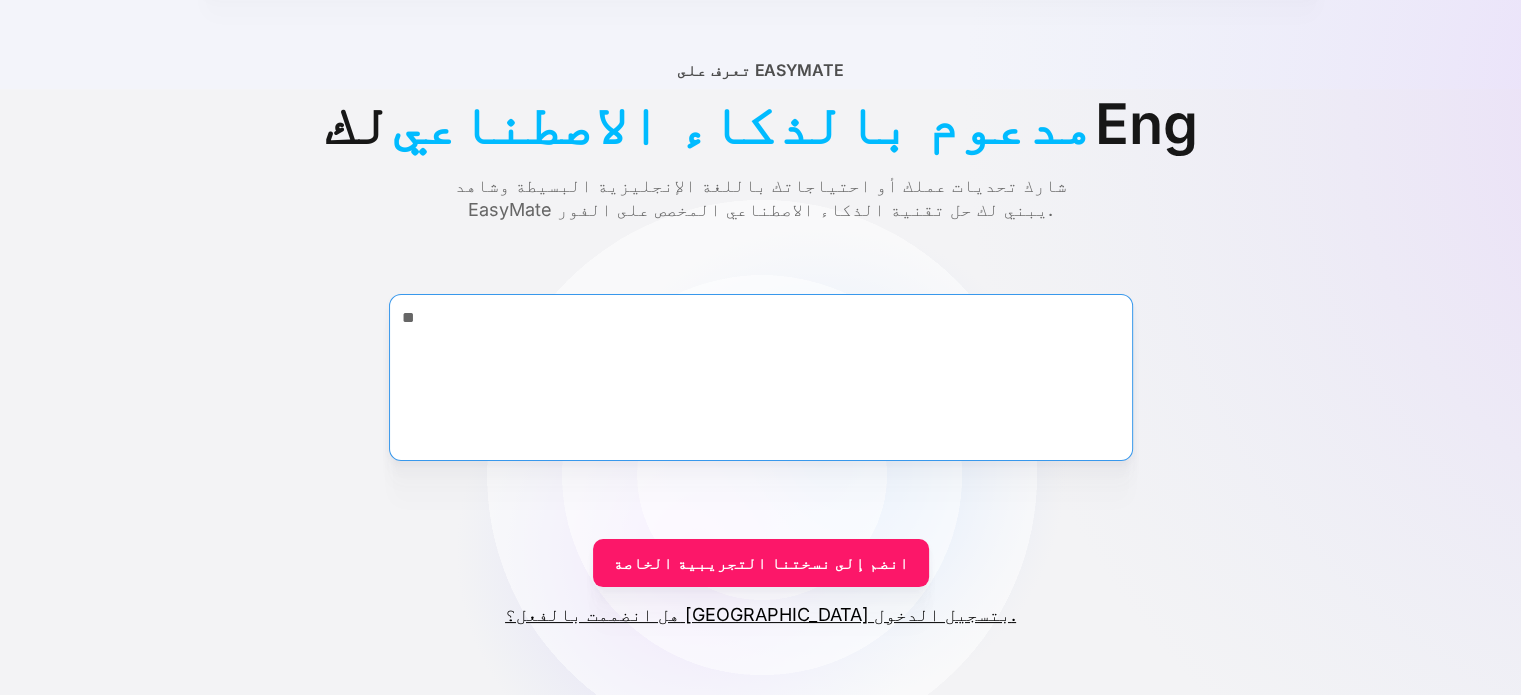 type on "*" 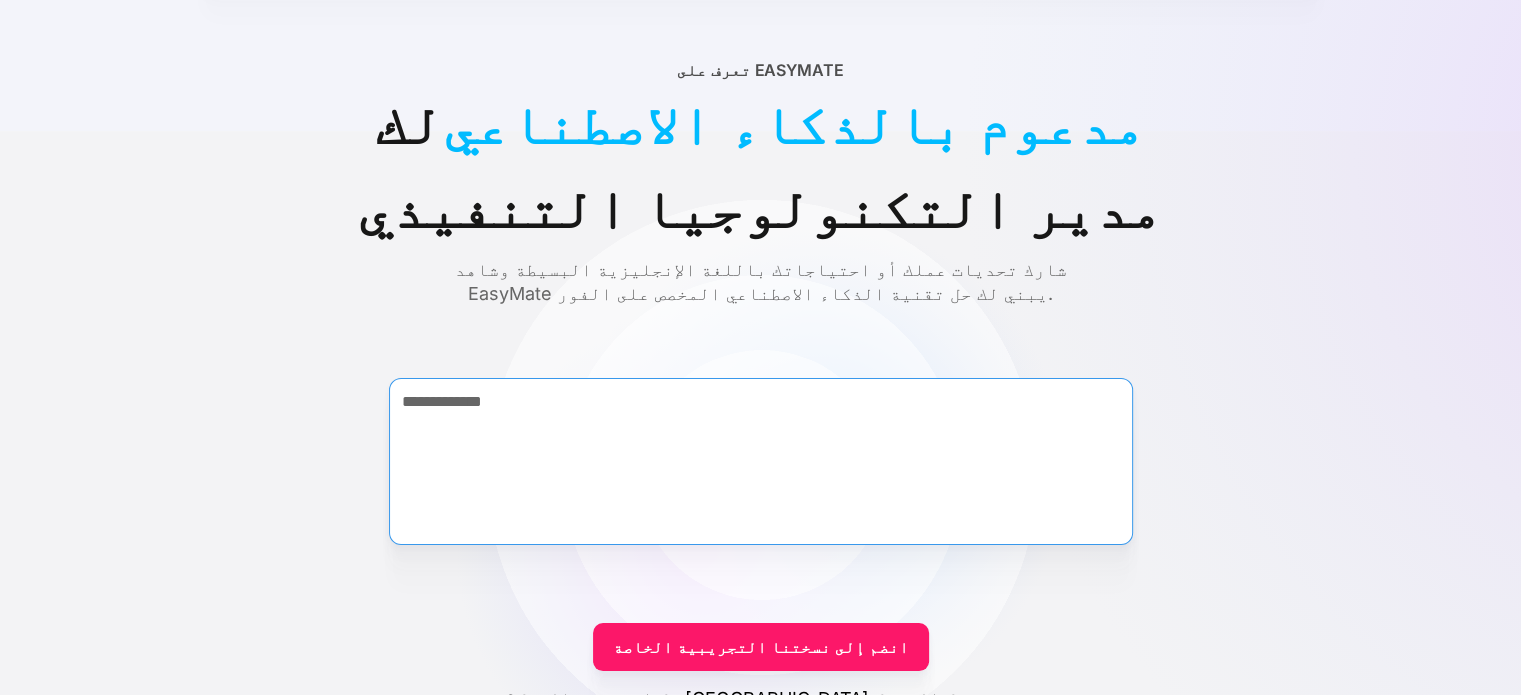 type on "**********" 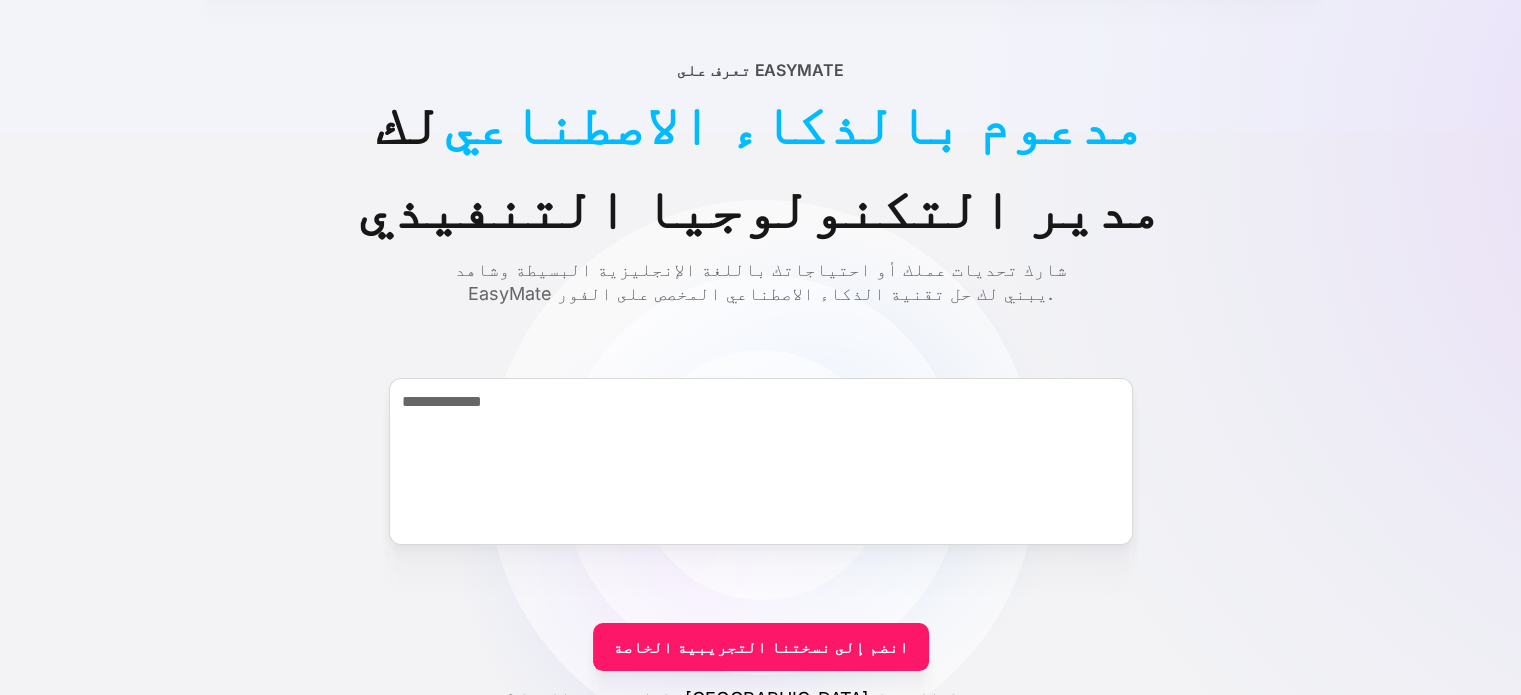 click on "انضم إلى نسختنا التجريبية الخاصة" at bounding box center (761, 647) 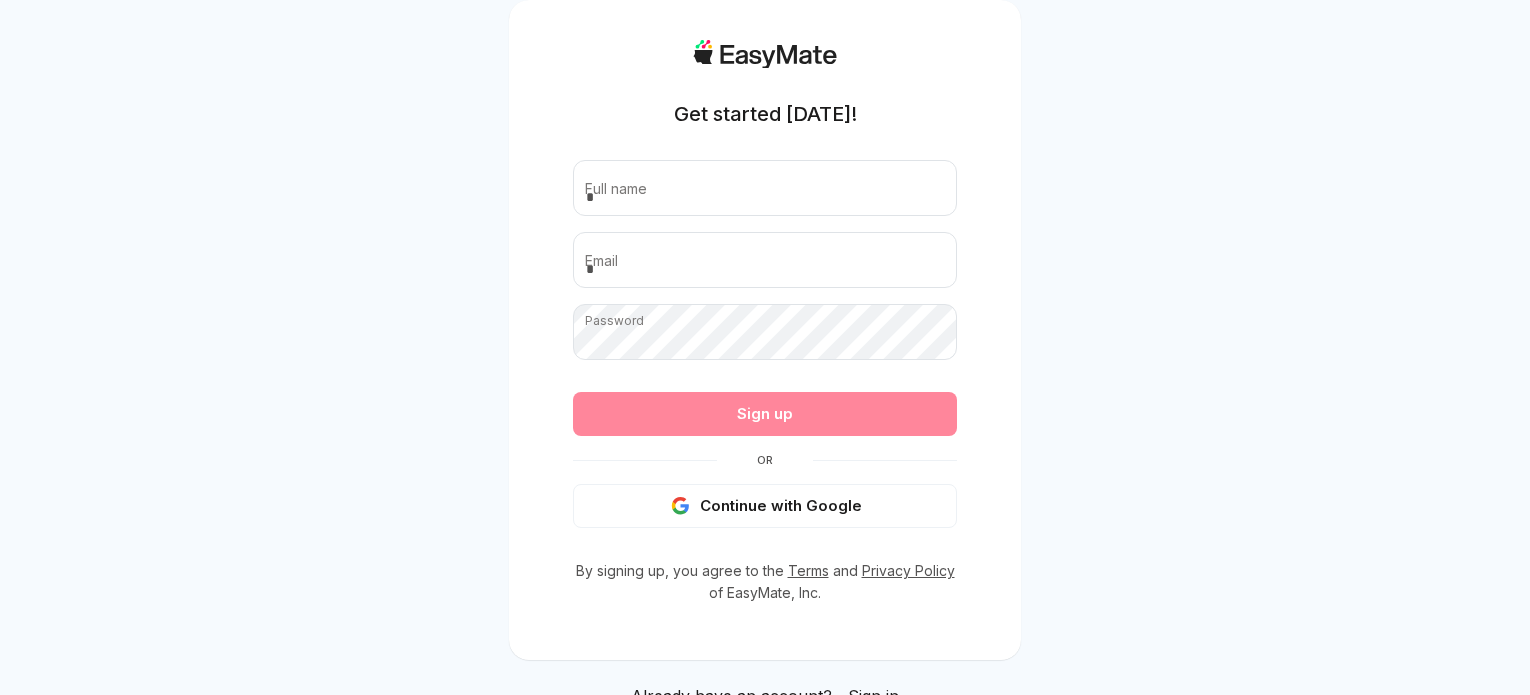 scroll, scrollTop: 0, scrollLeft: 0, axis: both 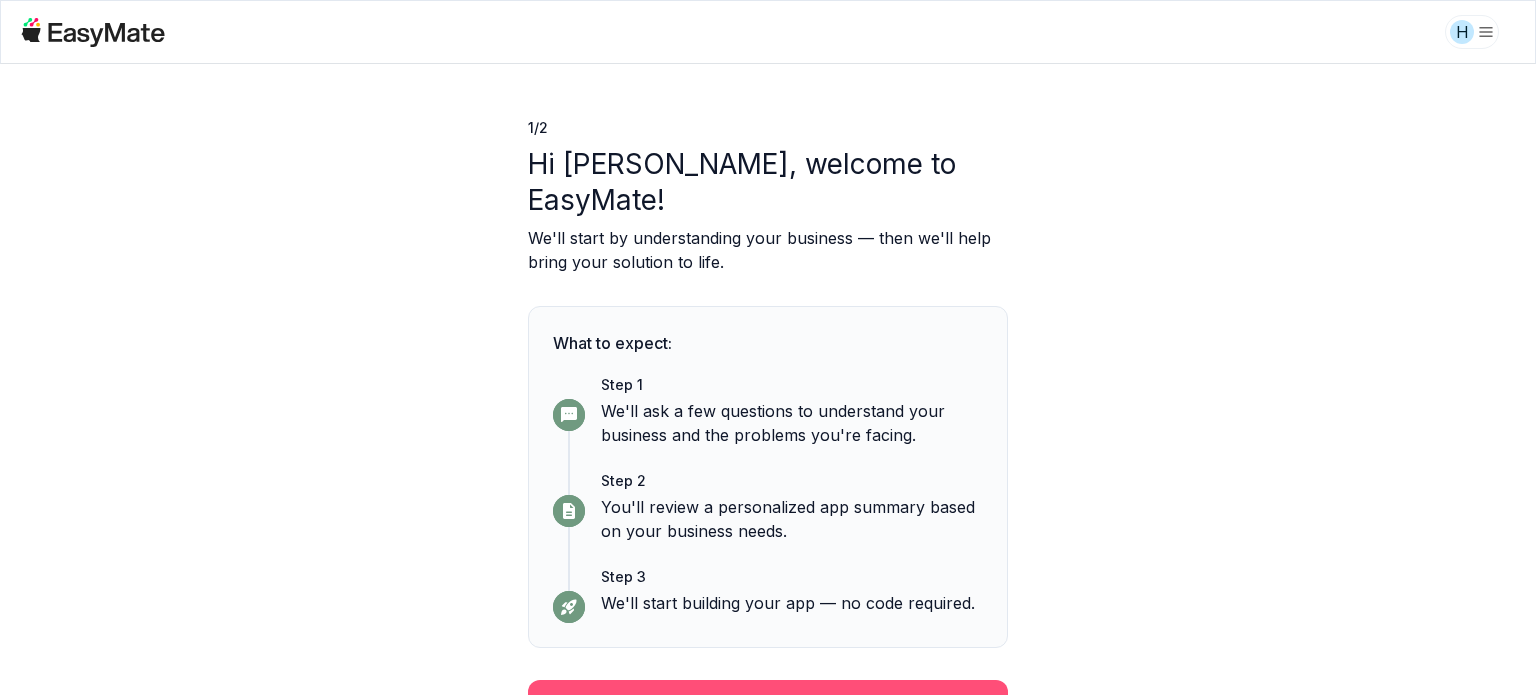 click on "Continue" at bounding box center (768, 706) 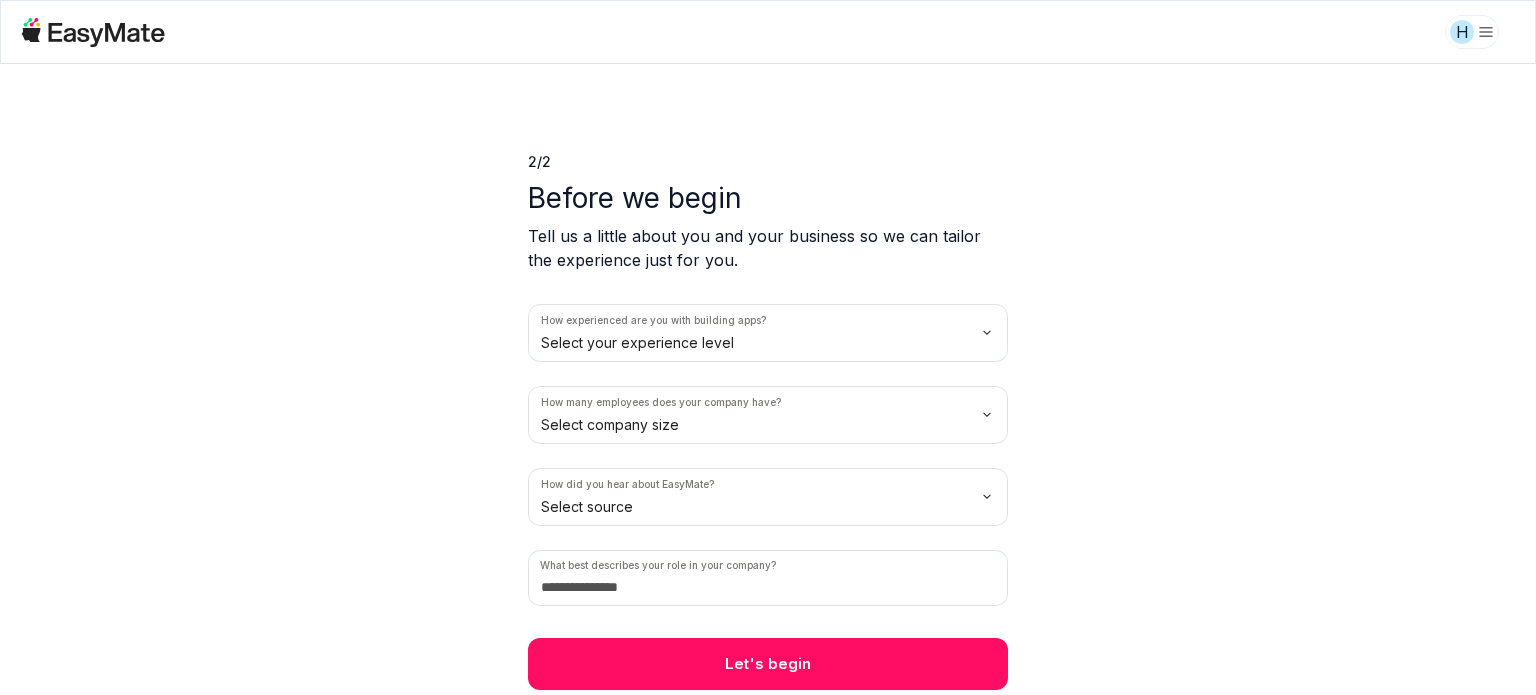 scroll, scrollTop: 0, scrollLeft: 0, axis: both 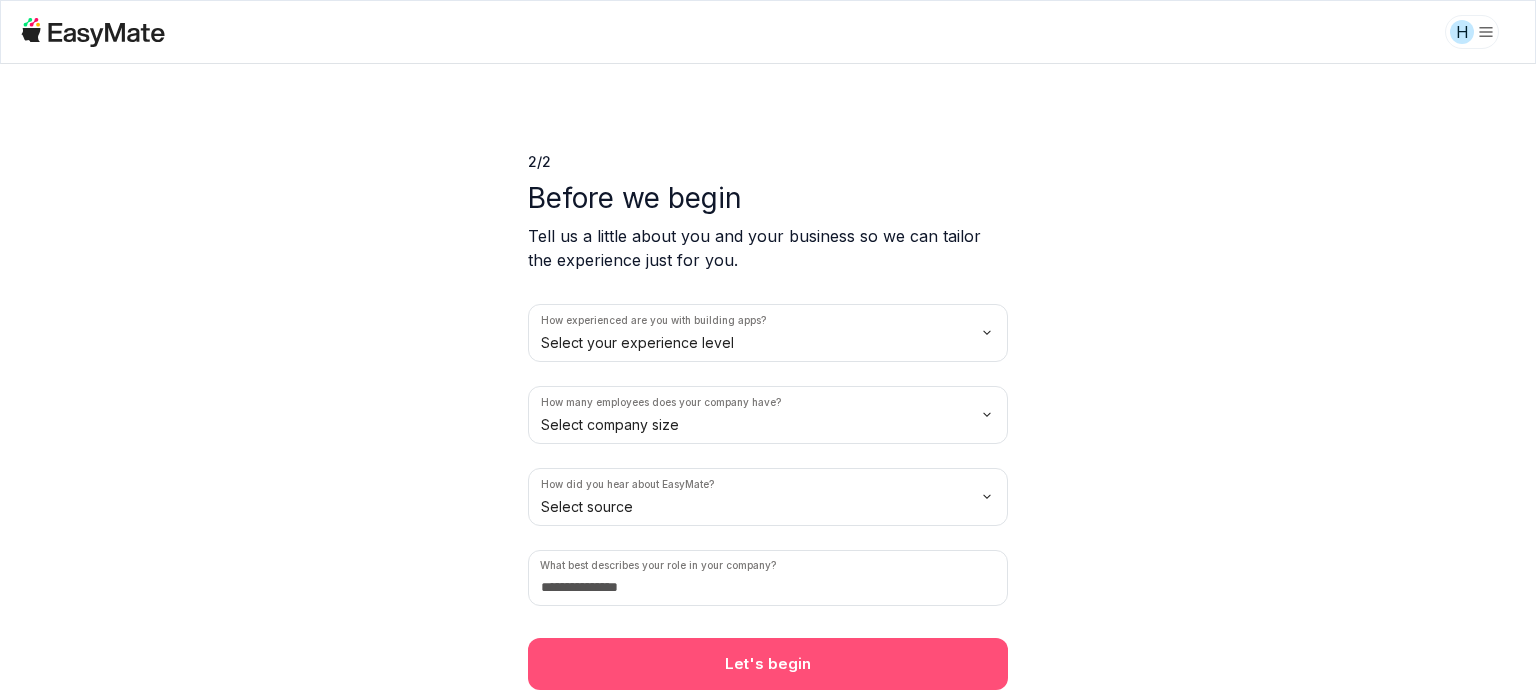 click on "Let's begin" at bounding box center (768, 664) 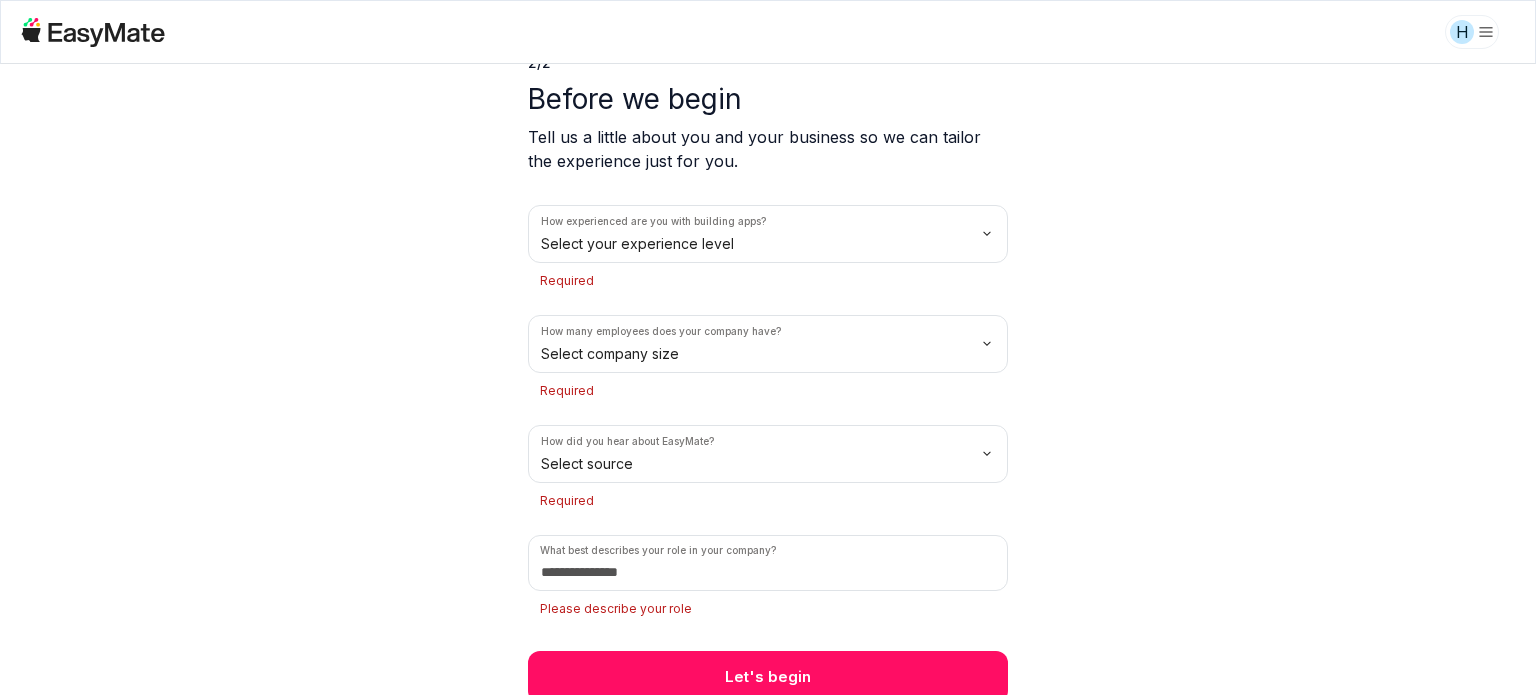 scroll, scrollTop: 105, scrollLeft: 0, axis: vertical 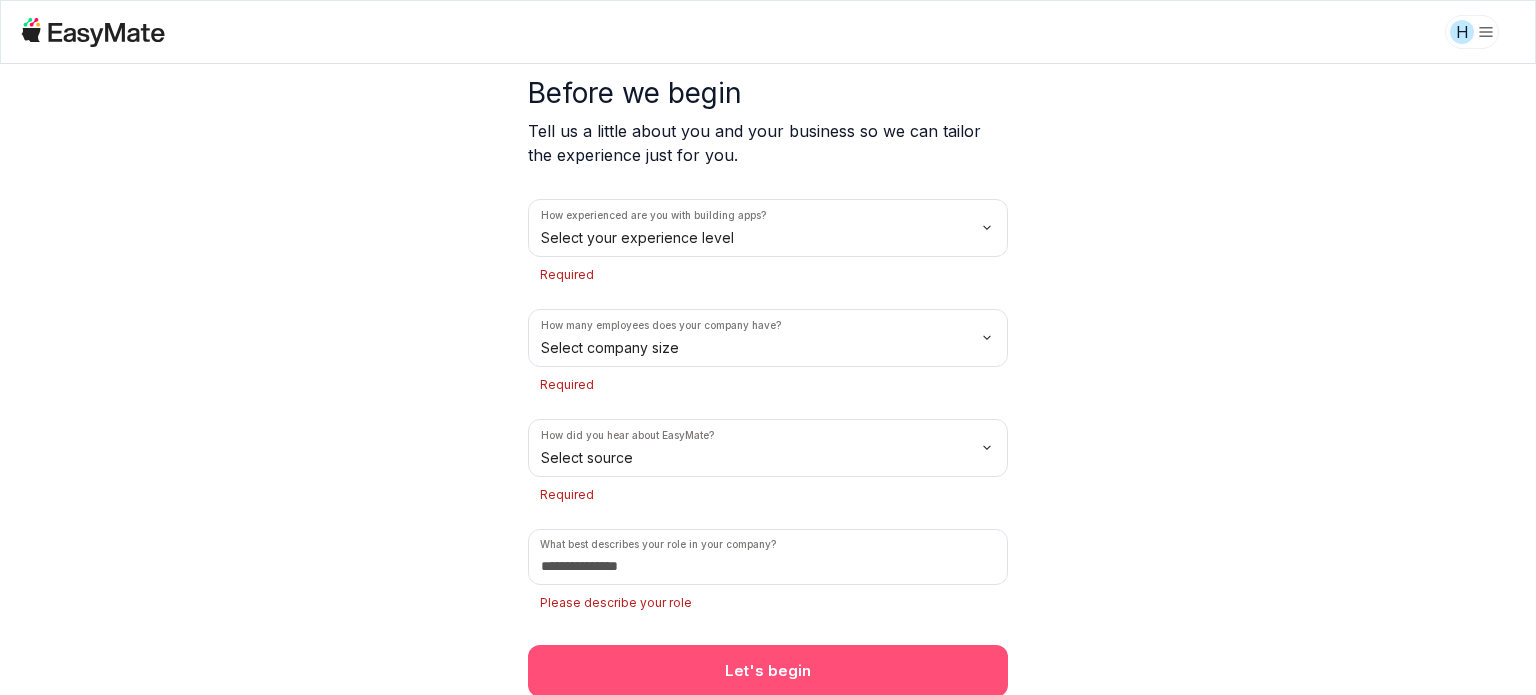 click on "Let's begin" at bounding box center [768, 671] 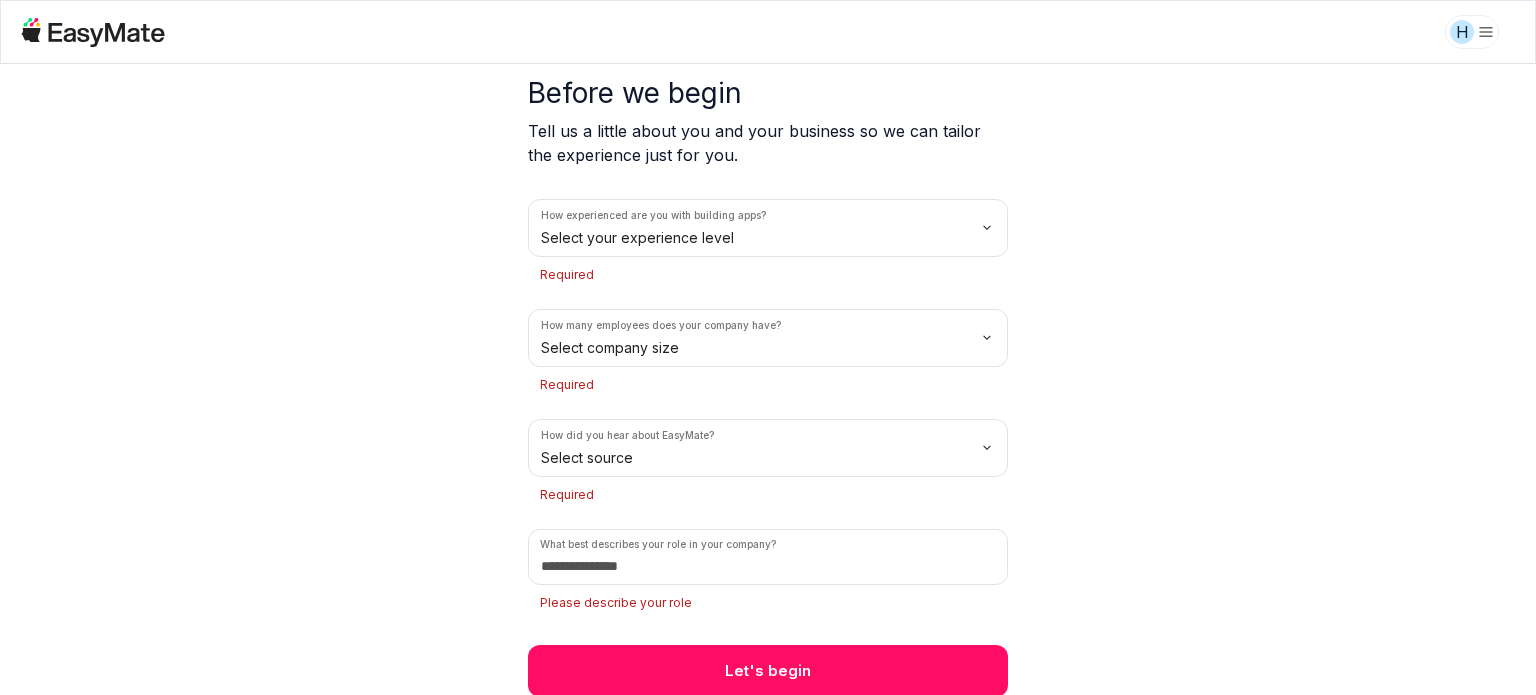 scroll, scrollTop: 81, scrollLeft: 0, axis: vertical 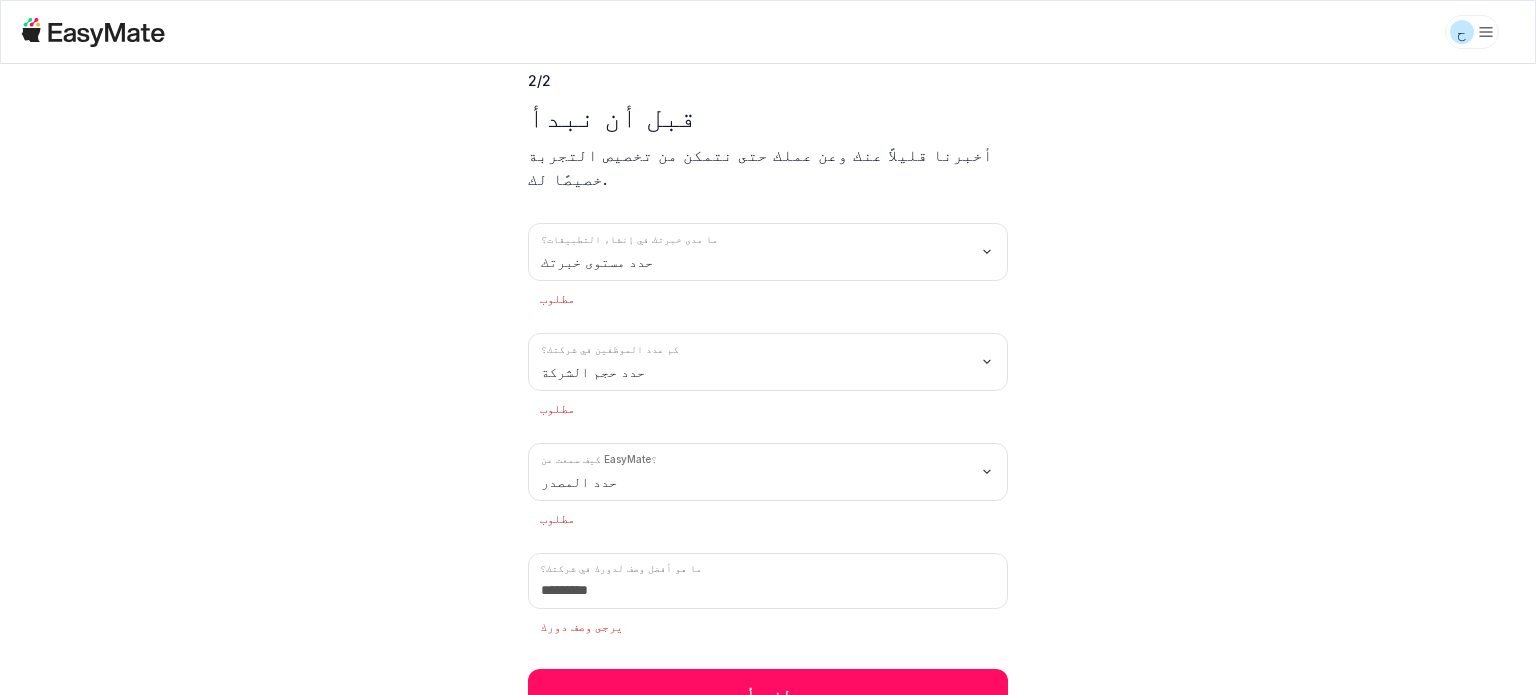 click on "ح 2  /  2 قبل أن نبدأ أخبرنا قليلاً عنك وعن عملك حتى نتمكن من تخصيص التجربة خصيصًا لك. ما مدى خبرتك في إنشاء التطبيقات؟ حدد مستوى خبرتك مطلوب كم عدد الموظفين في شركتك؟ حدد حجم الشركة مطلوب كيف سمعت عن EasyMate؟ حدد المصدر مطلوب ما هو أفضل وصف لدورك في شركتك؟ يرجى وصف دورك لنبدأ
Original text Rate this translation Your feedback will be used to help improve Google Translate" at bounding box center (768, 347) 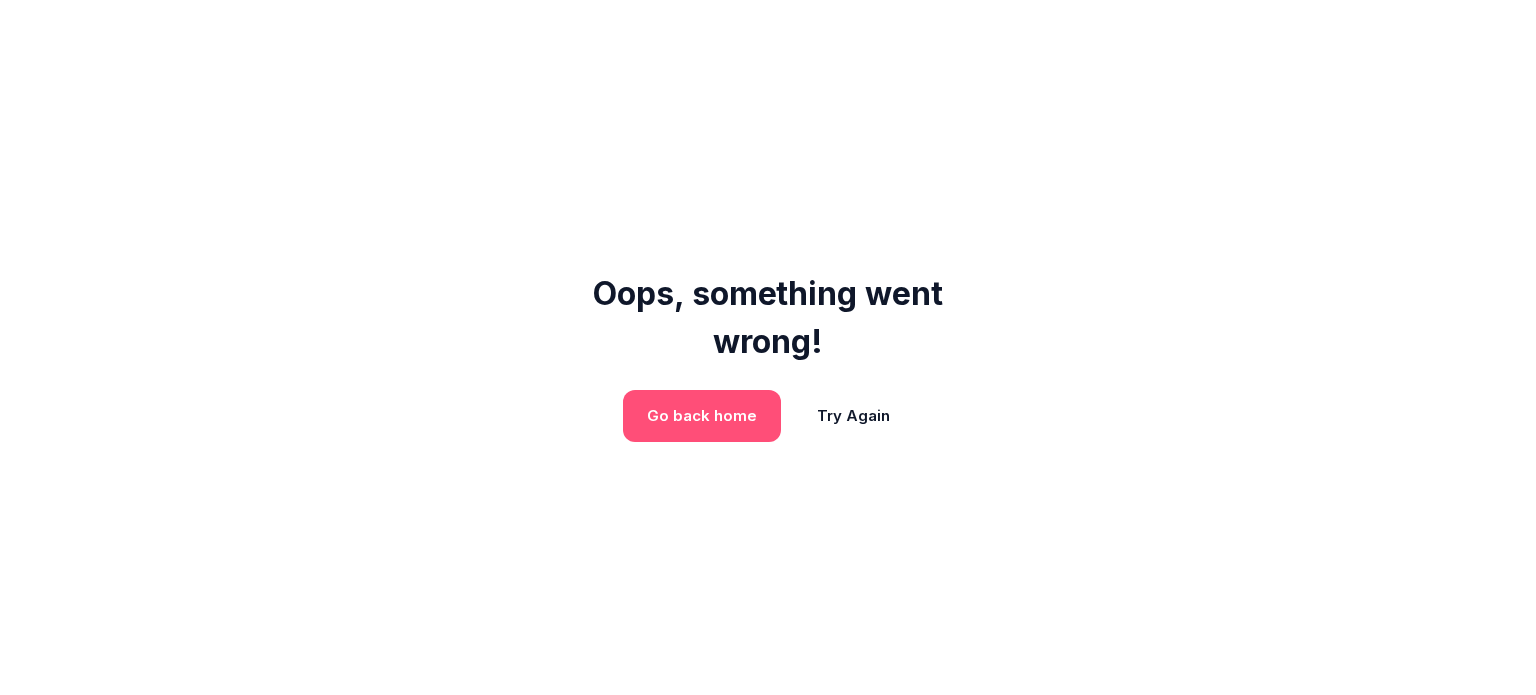 click on "Go back home" at bounding box center [702, 416] 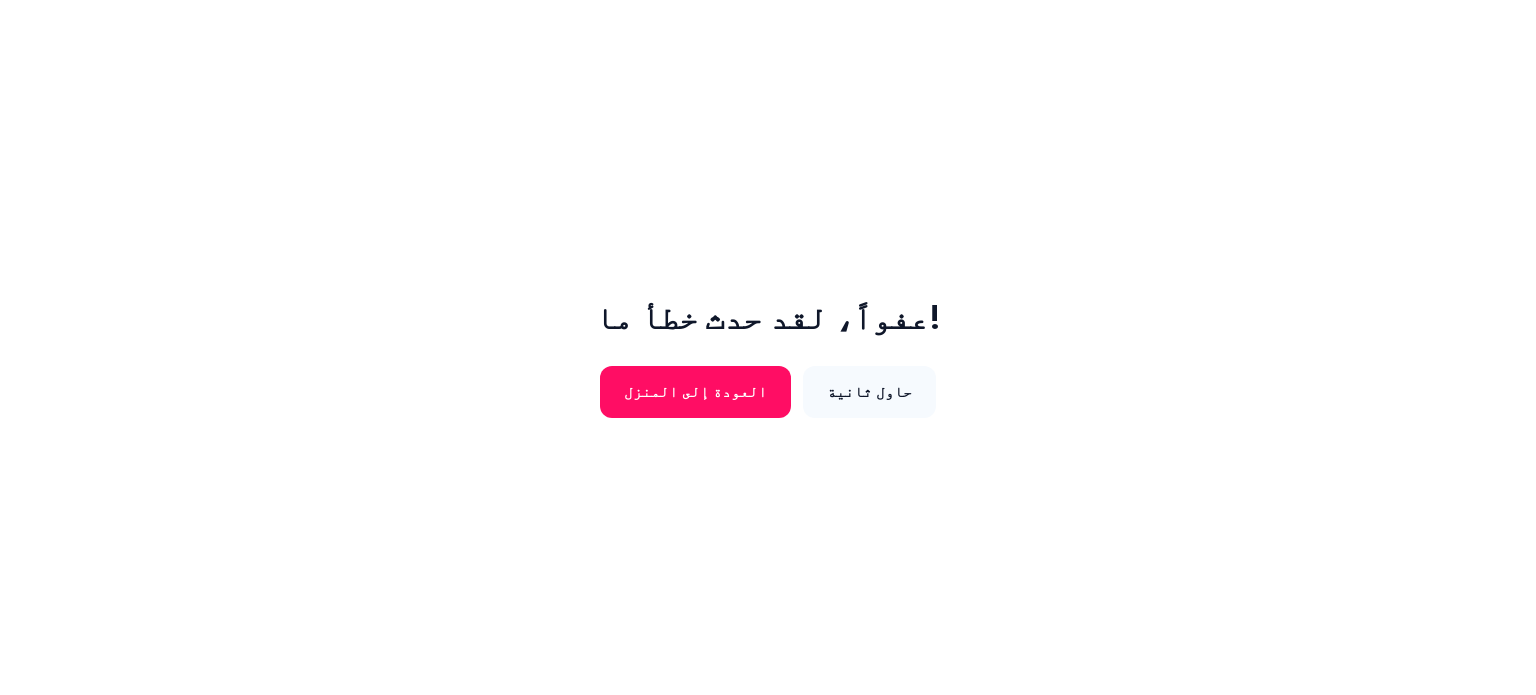 click on "حاول ثانية" at bounding box center (869, 391) 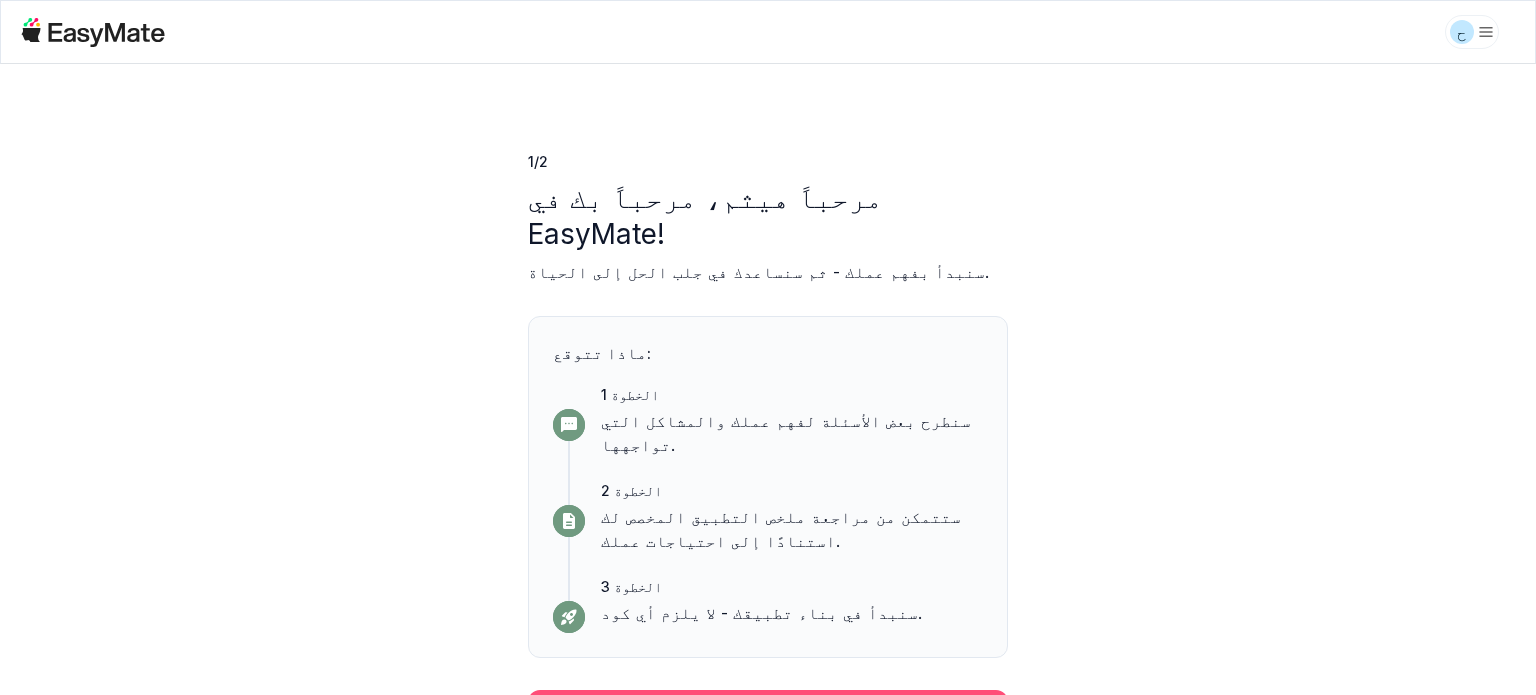 click on "يكمل" at bounding box center [768, 716] 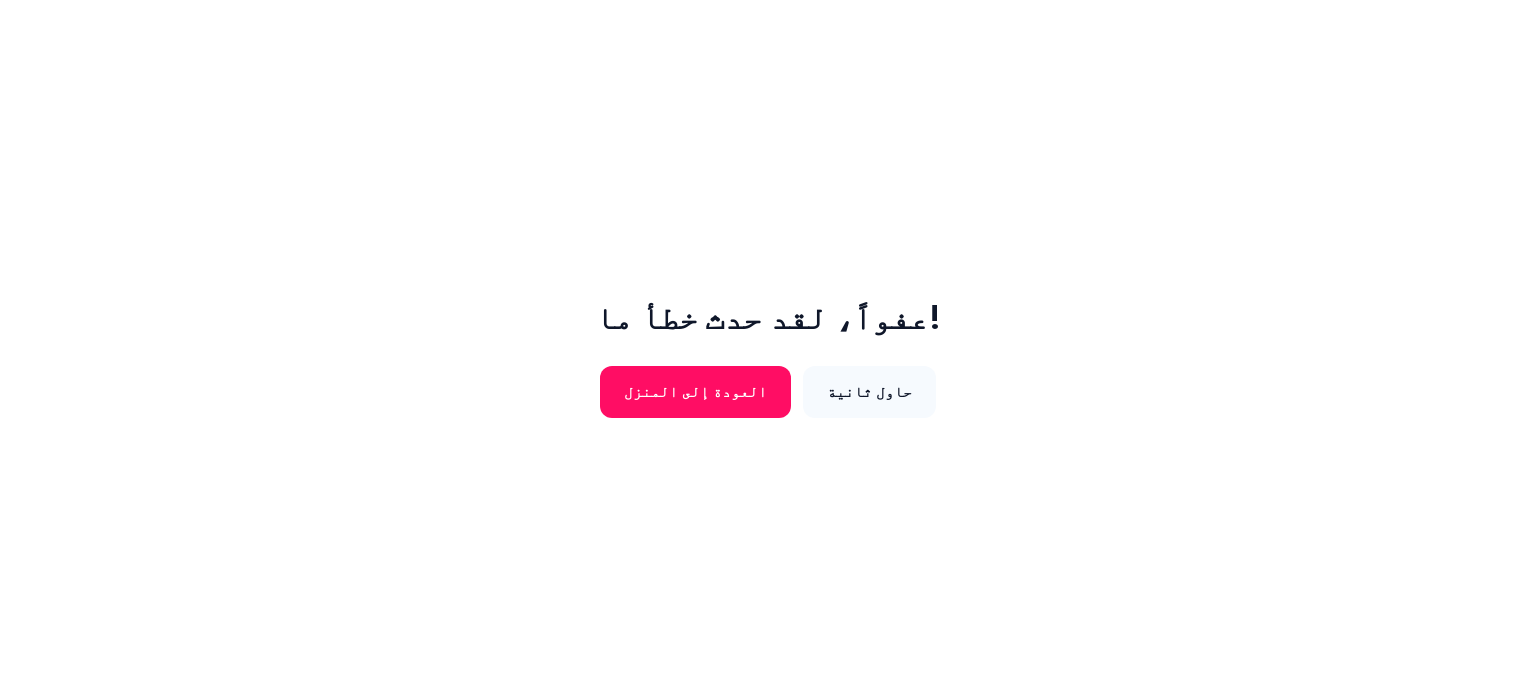 click on "حاول ثانية" at bounding box center (869, 392) 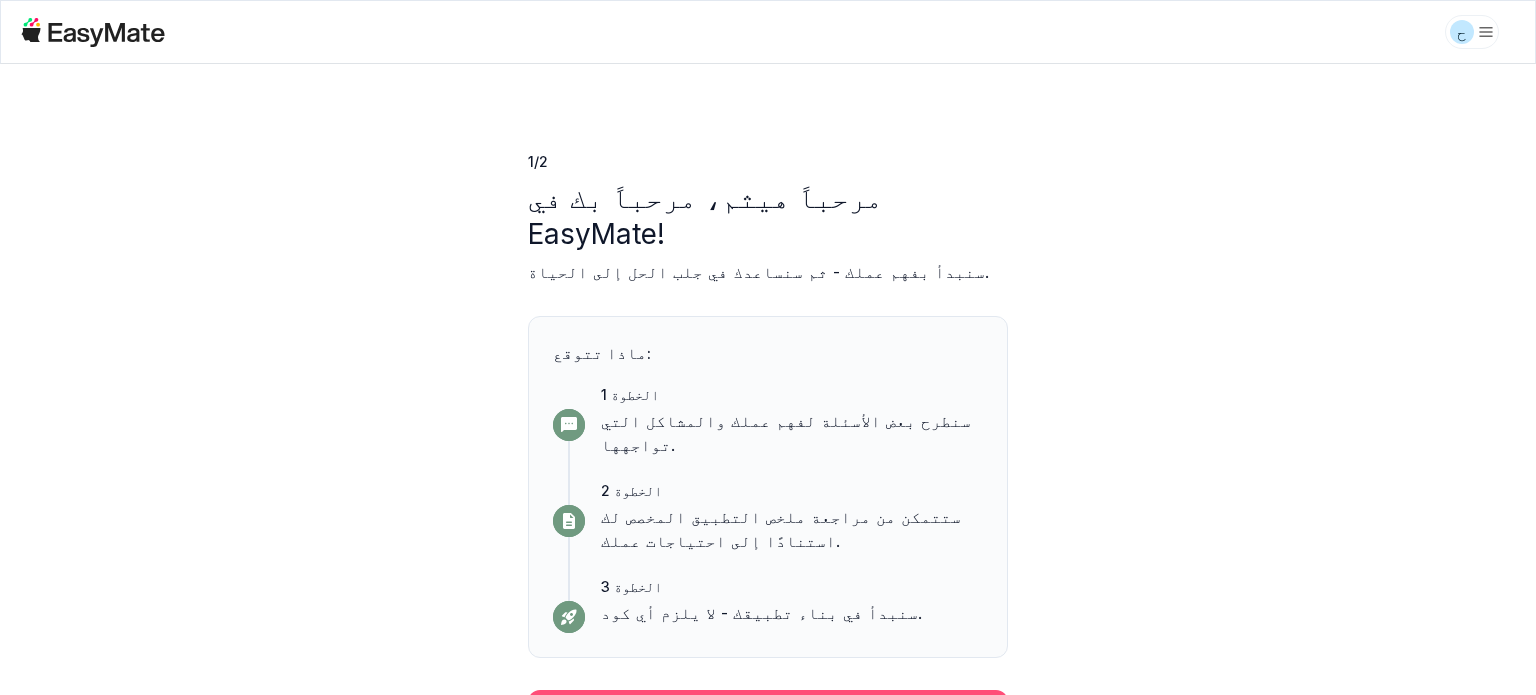 click on "يكمل" at bounding box center [768, 715] 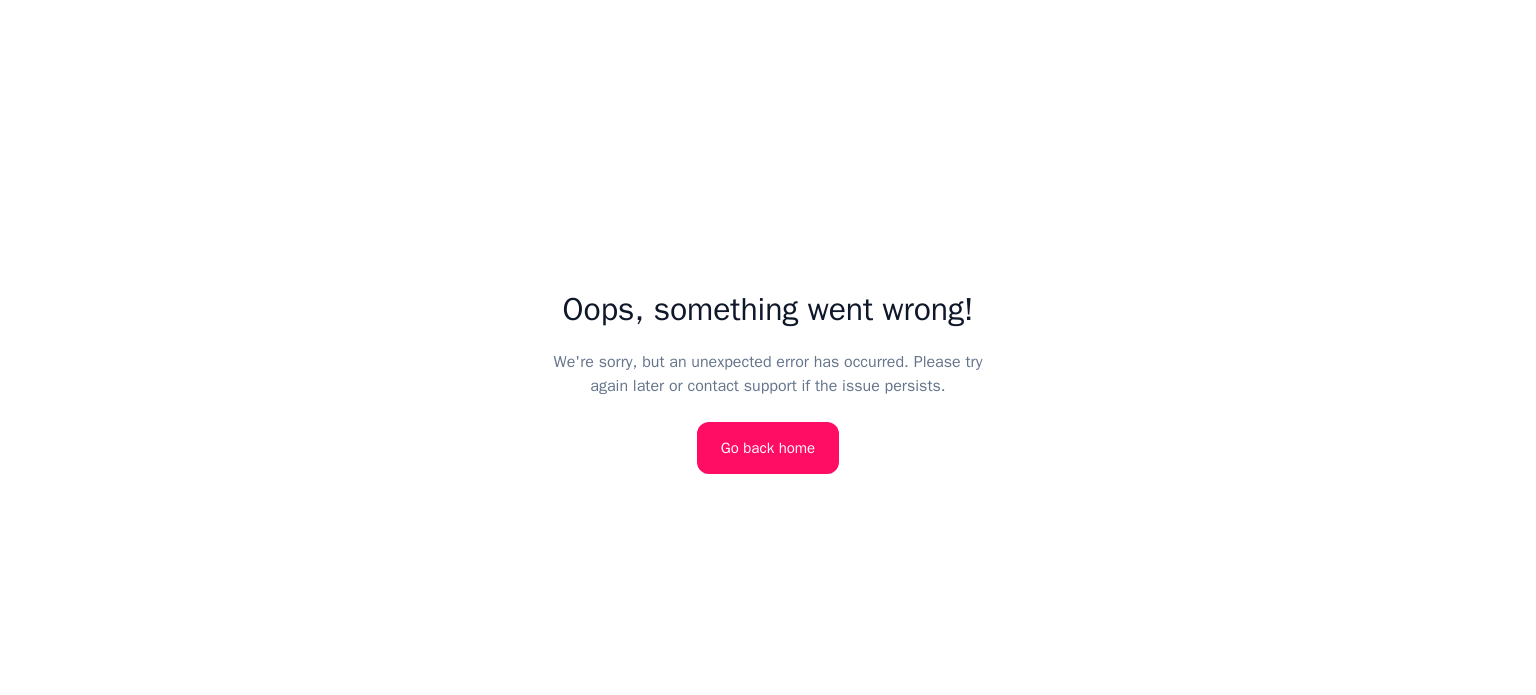click on "We're sorry, but an unexpected error has occurred. Please try again later or contact support if the issue persists." at bounding box center (768, 374) 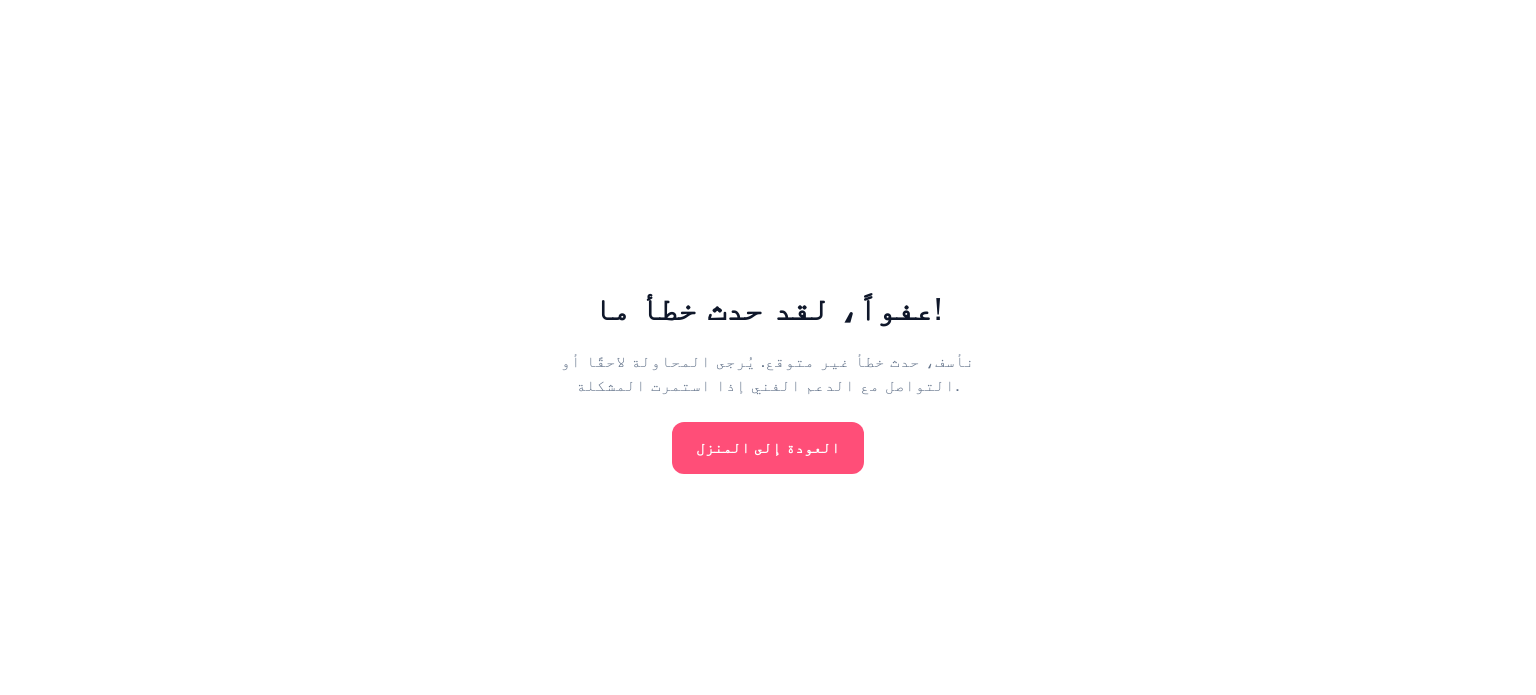 click on "العودة إلى المنزل" at bounding box center (768, 448) 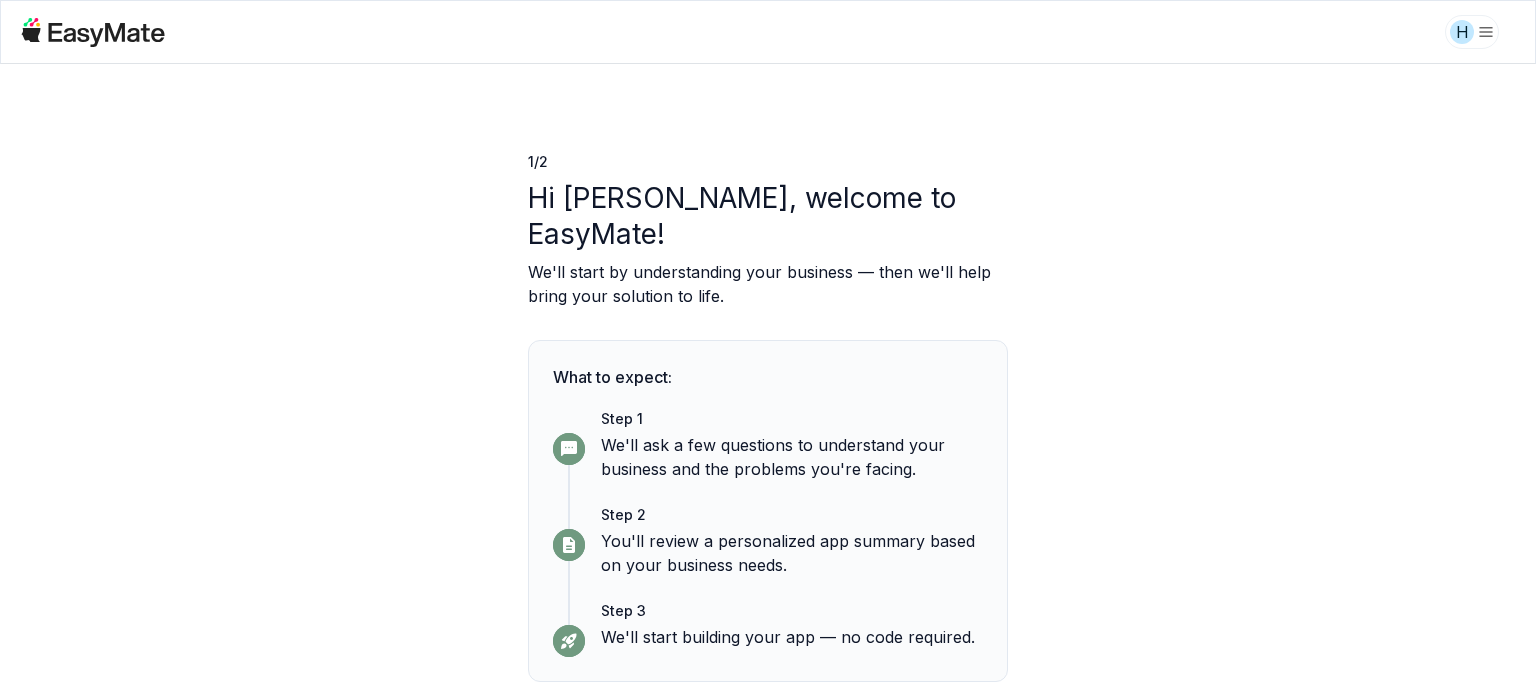 scroll, scrollTop: 0, scrollLeft: 0, axis: both 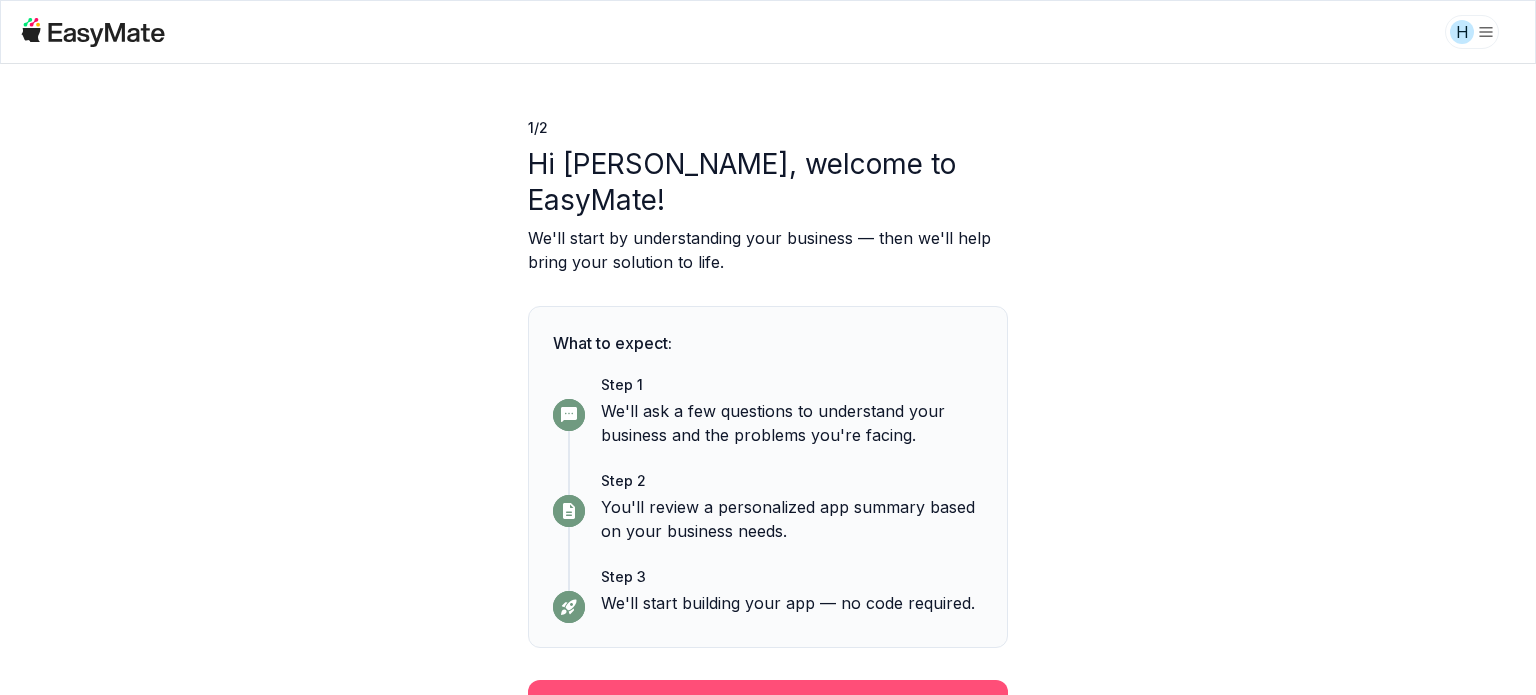 click on "Continue" at bounding box center (768, 706) 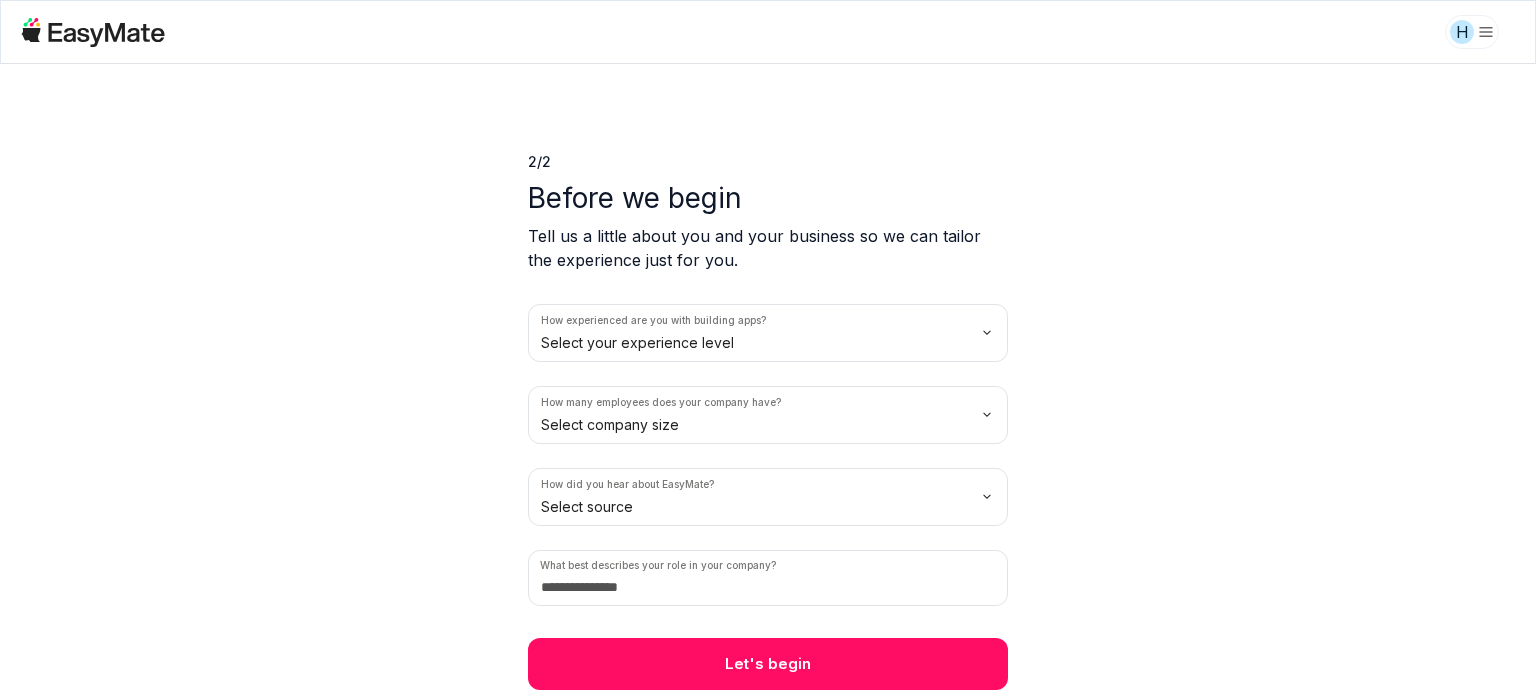 scroll, scrollTop: 0, scrollLeft: 0, axis: both 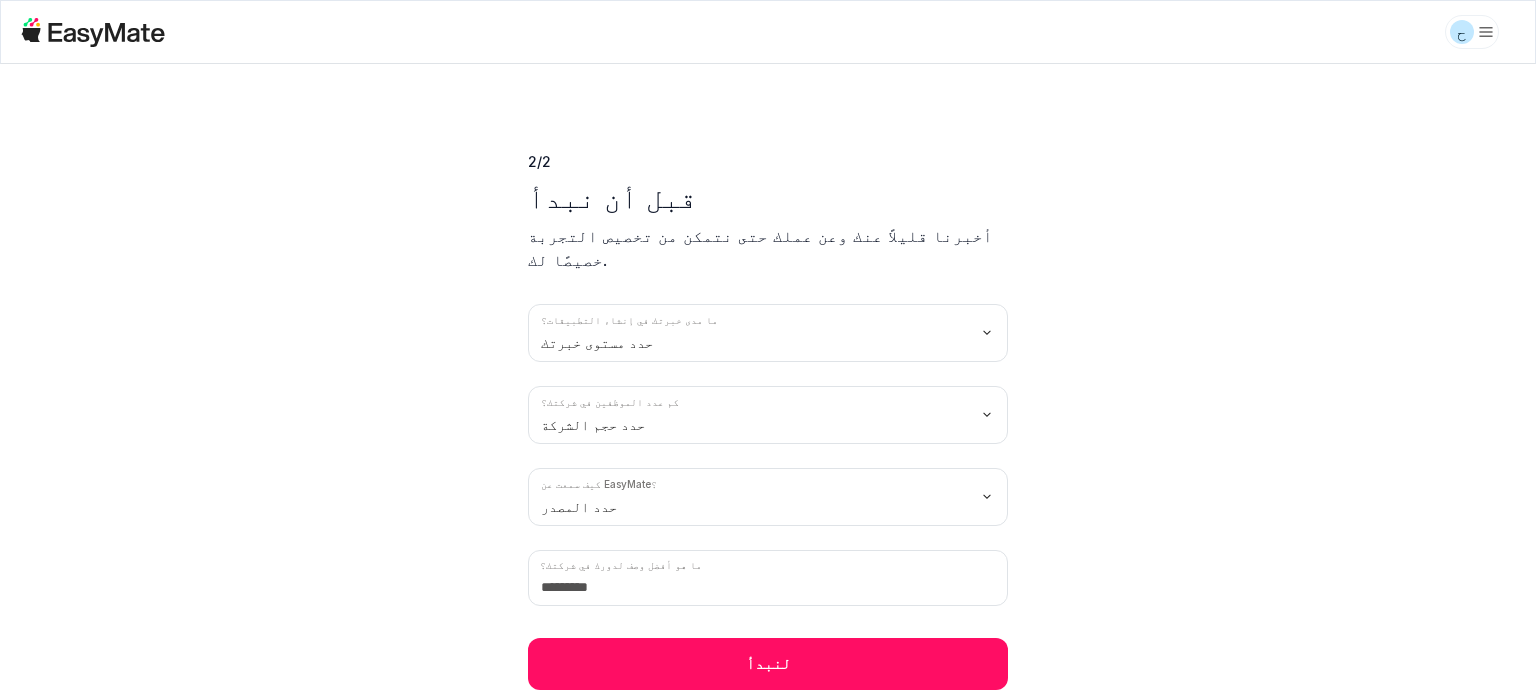 click on "ح 2  /  2 قبل أن نبدأ أخبرنا قليلاً عنك وعن عملك حتى نتمكن من تخصيص التجربة خصيصًا لك. ما مدى خبرتك في إنشاء التطبيقات؟ حدد مستوى خبرتك كم عدد الموظفين في شركتك؟ حدد حجم الشركة كيف سمعت عن EasyMate؟ حدد المصدر ما هو أفضل وصف لدورك في شركتك؟ لنبدأ
Original text Rate this translation Your feedback will be used to help improve Google Translate" at bounding box center [768, 347] 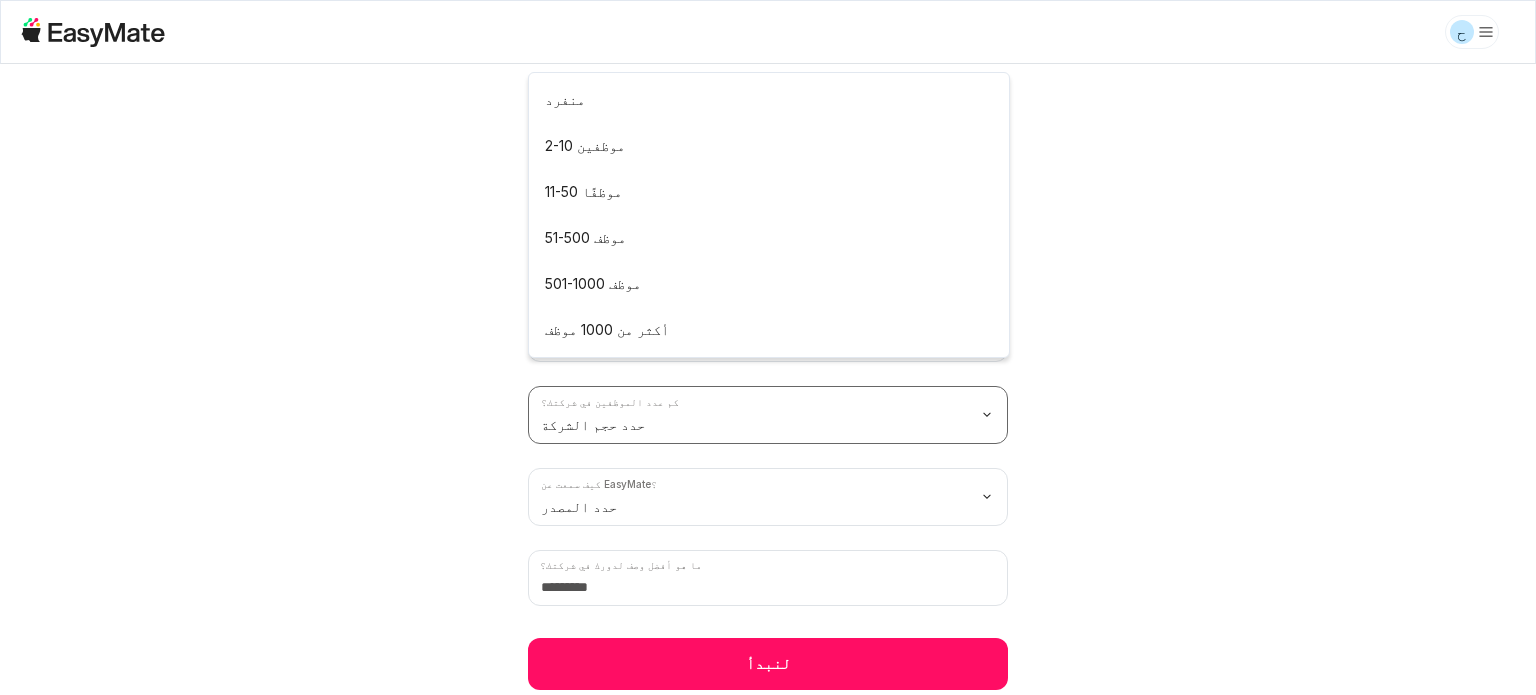 click on "ح 2  /  2 قبل أن نبدأ أخبرنا قليلاً عنك وعن عملك حتى نتمكن من تخصيص التجربة خصيصًا لك. ما مدى خبرتك في إنشاء التطبيقات؟ حدد مستوى خبرتك كم عدد الموظفين في شركتك؟ حدد حجم الشركة كيف سمعت عن EasyMate؟ حدد المصدر ما هو أفضل وصف لدورك في شركتك؟ لنبدأ
Original text Rate this translation Your feedback will be used to help improve Google Translate
منفرد 2-10 موظفين 11-50 موظفًا 51-500 موظف 501-1000 موظف أكثر من 1000 موظف" at bounding box center (768, 347) 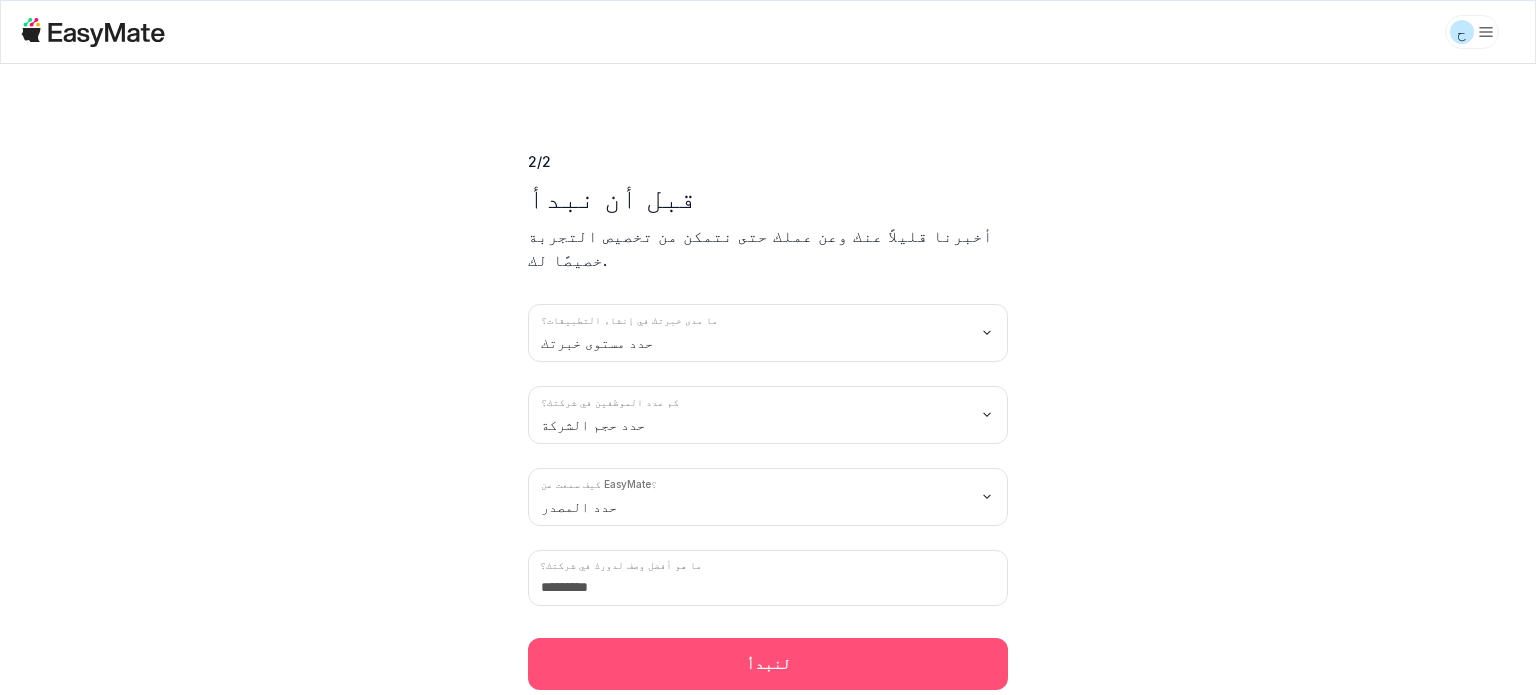 click on "لنبدأ" at bounding box center (768, 664) 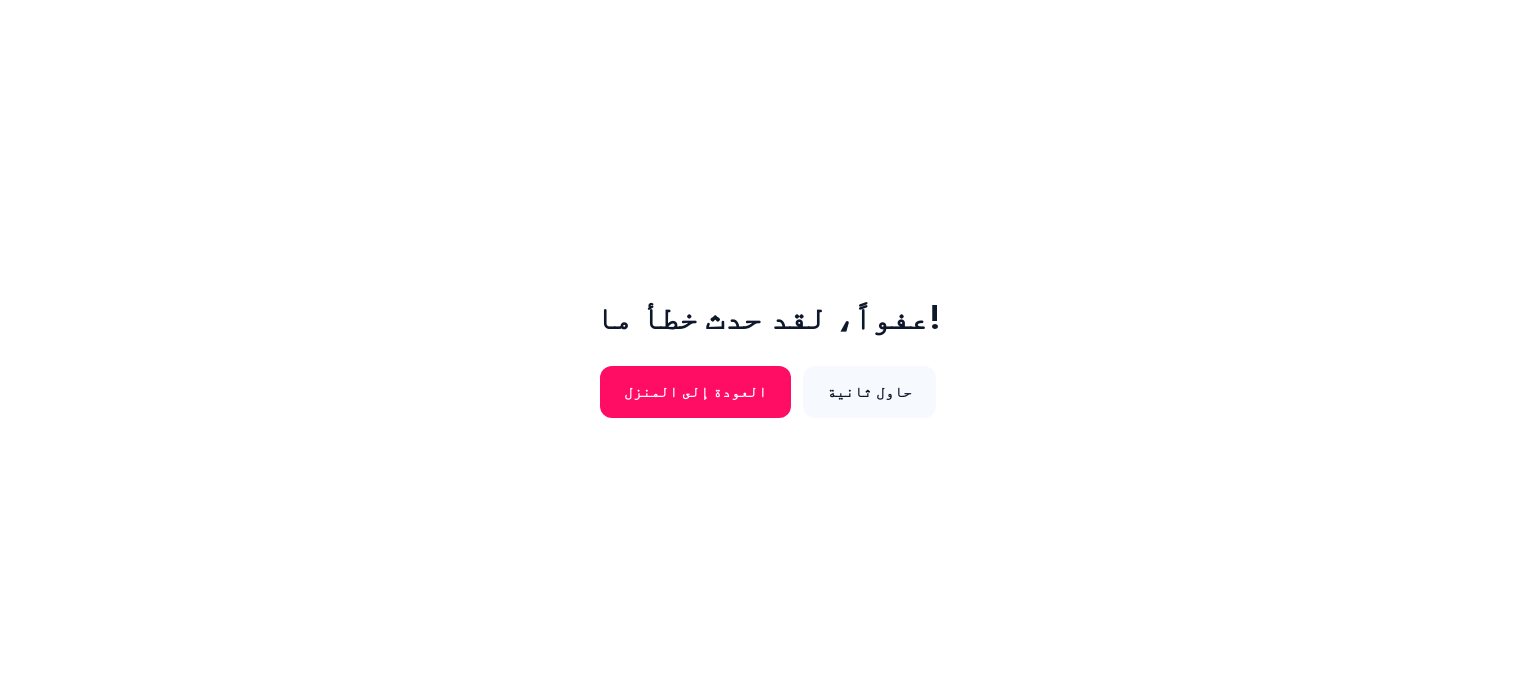 click on "حاول ثانية" at bounding box center (869, 391) 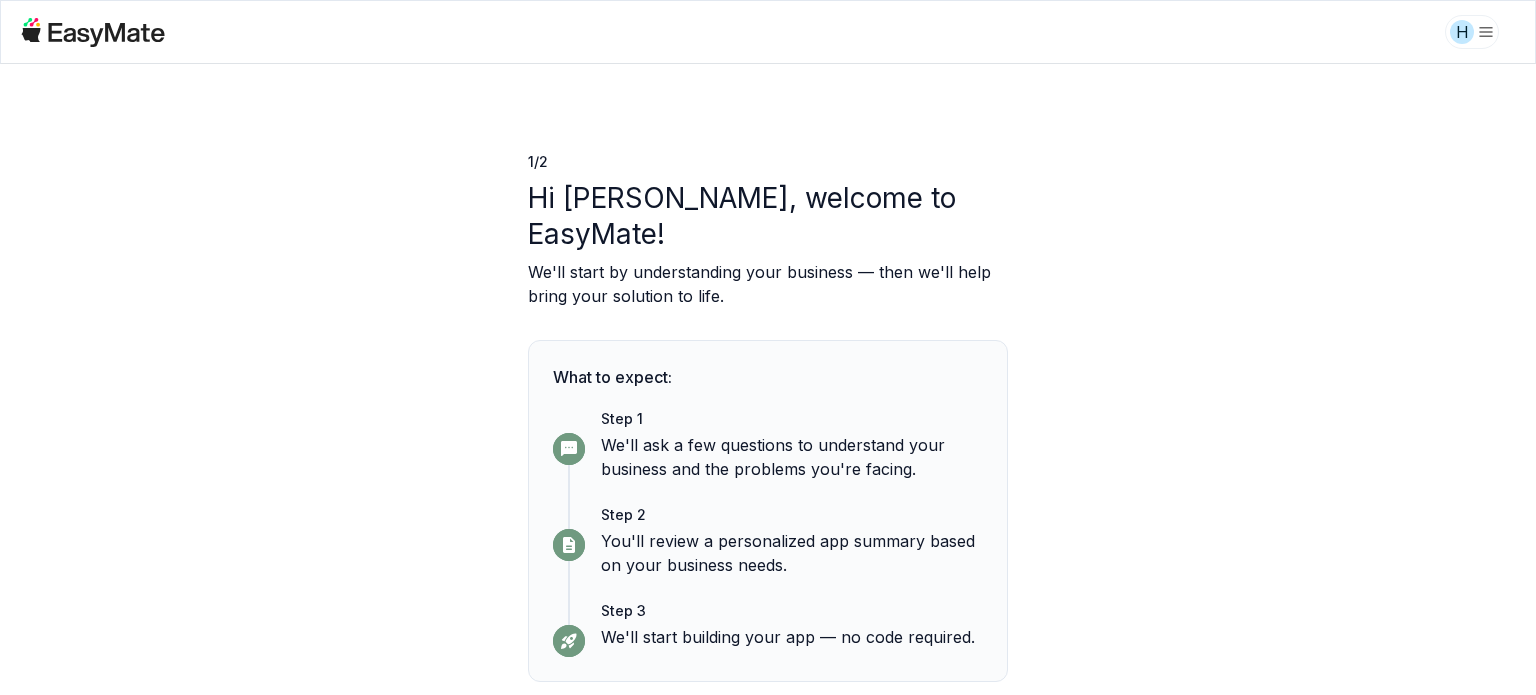 scroll, scrollTop: 0, scrollLeft: 0, axis: both 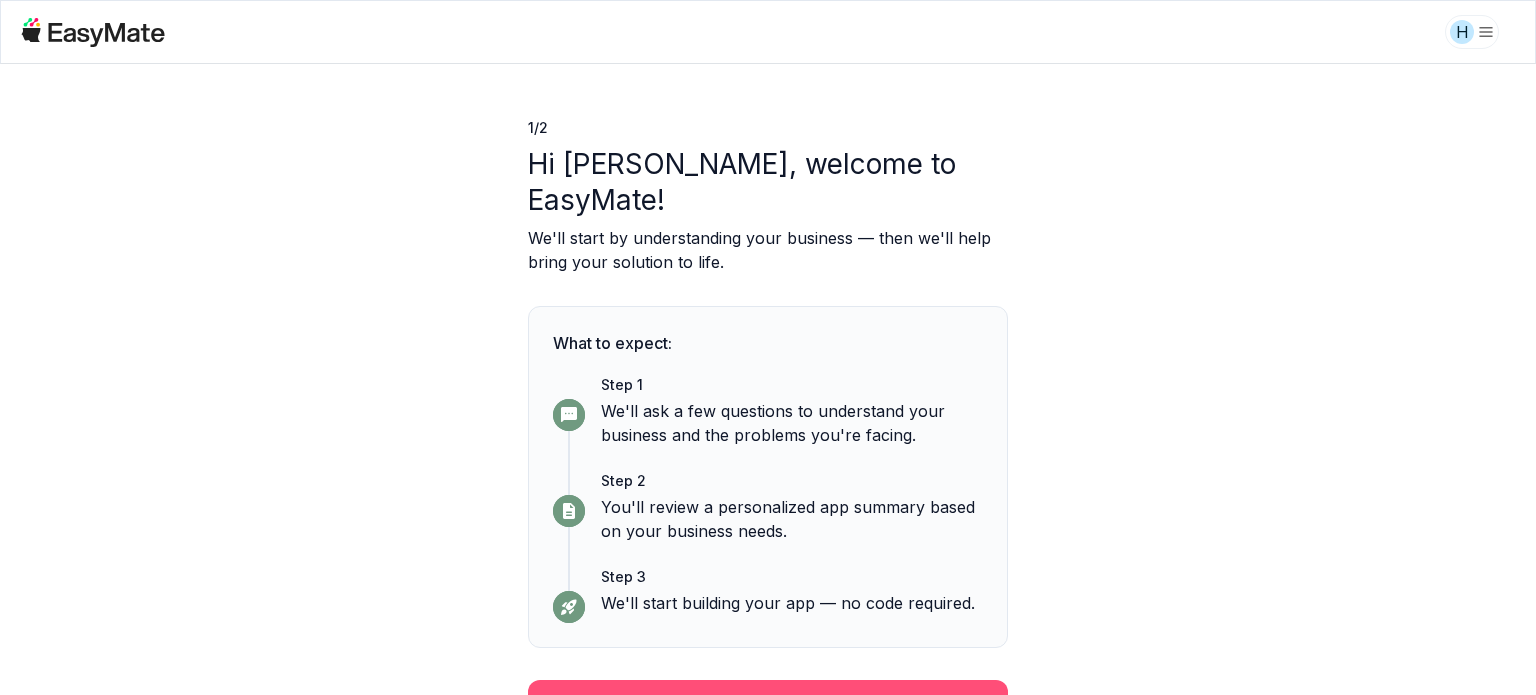 click on "Continue" at bounding box center (768, 706) 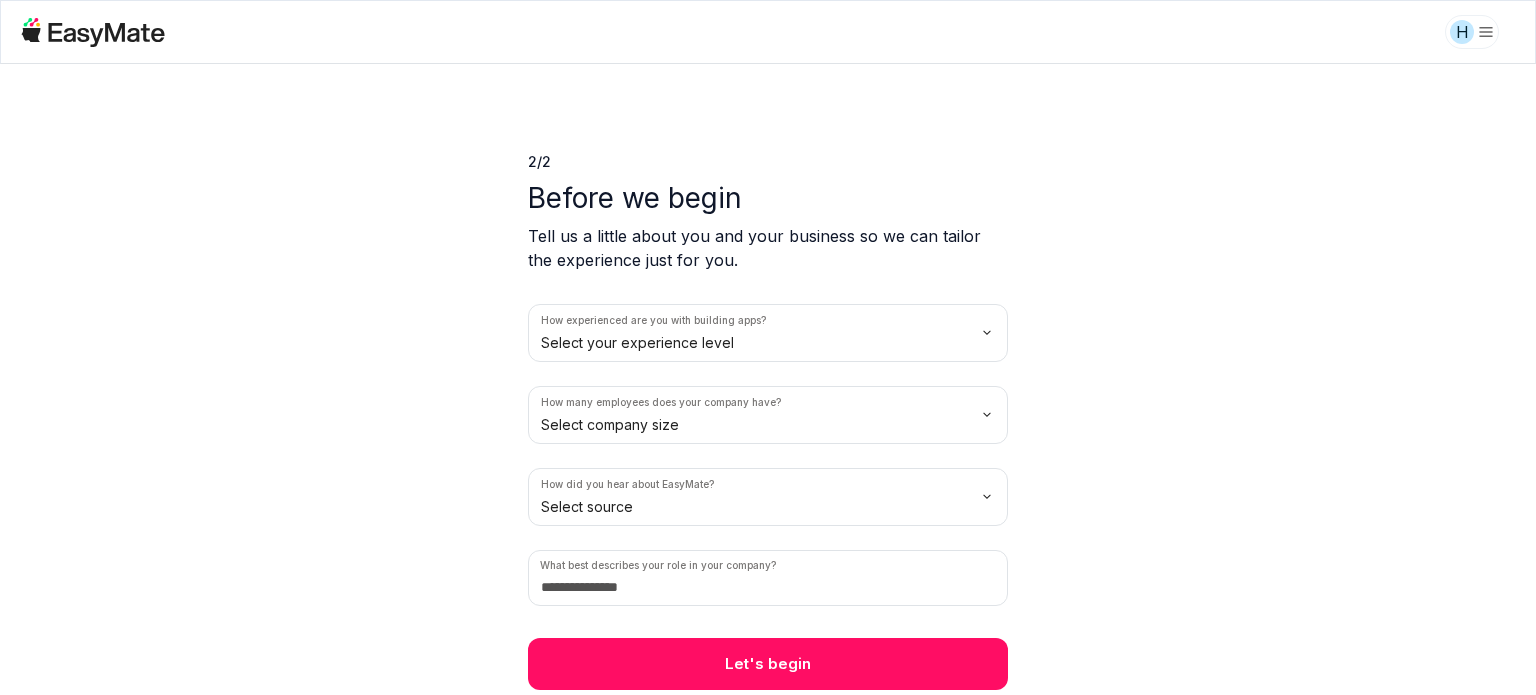 scroll, scrollTop: 0, scrollLeft: 0, axis: both 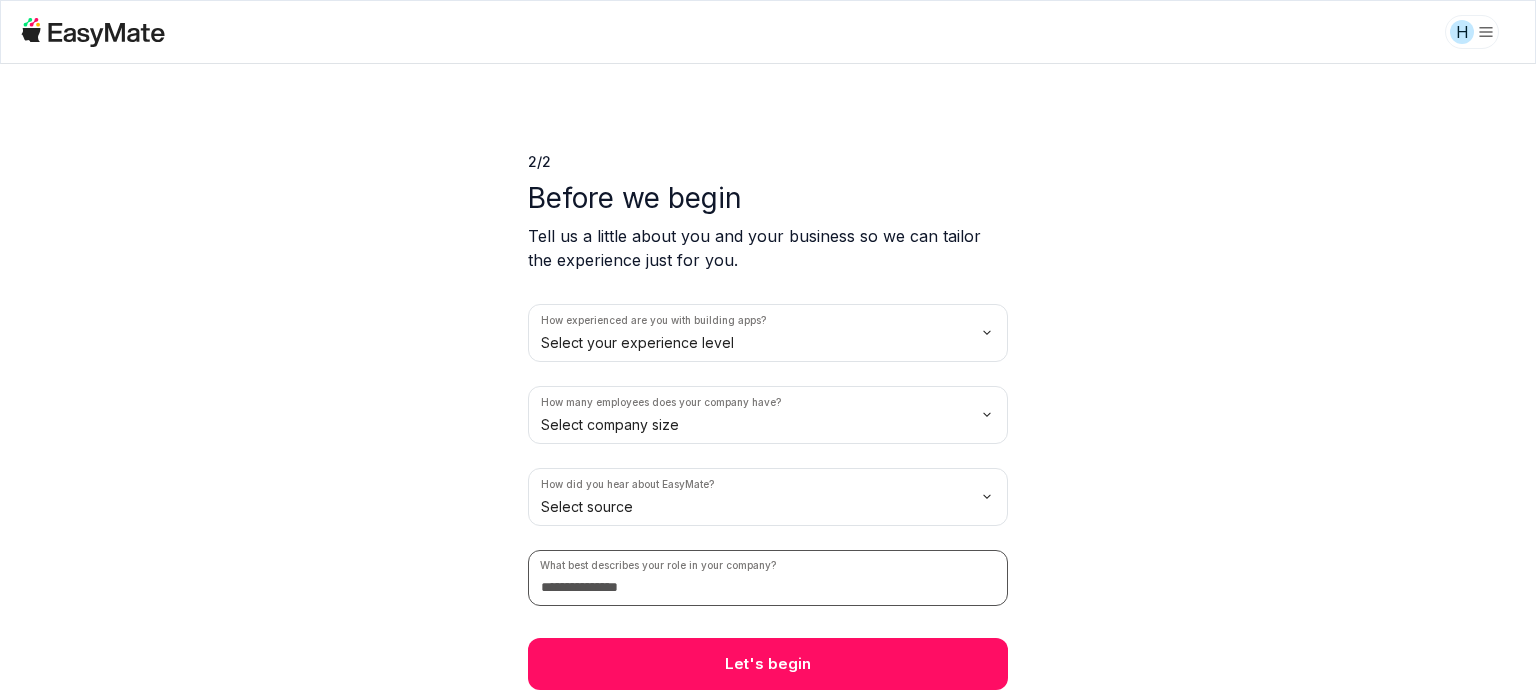 click at bounding box center (768, 578) 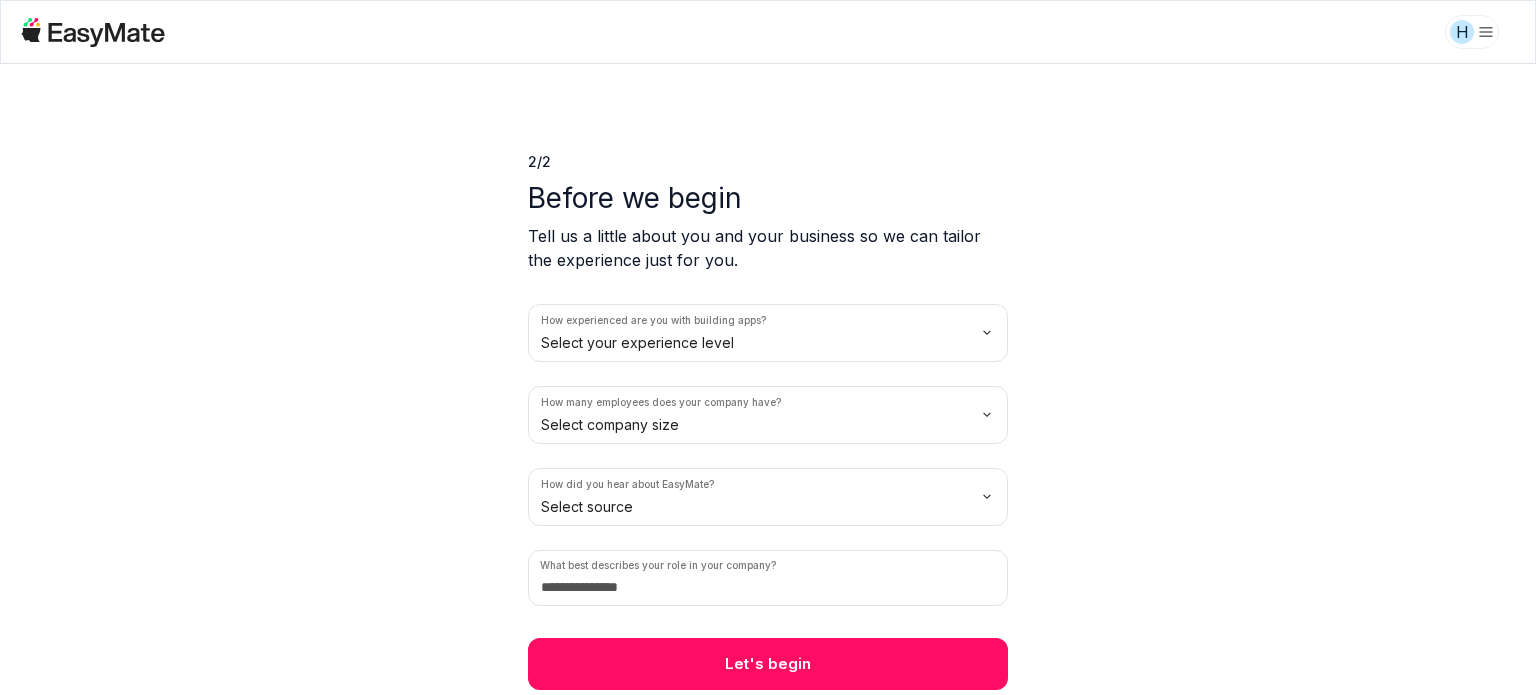 click on "H 2 / 2 Before we begin Tell us a little about you and your business so we can tailor the experience just for you. How experienced are you with building apps? Select your experience level How many employees does your company have? Select company size How did you hear about EasyMate? Select source What best describes your role in your company? Let's begin" at bounding box center (768, 347) 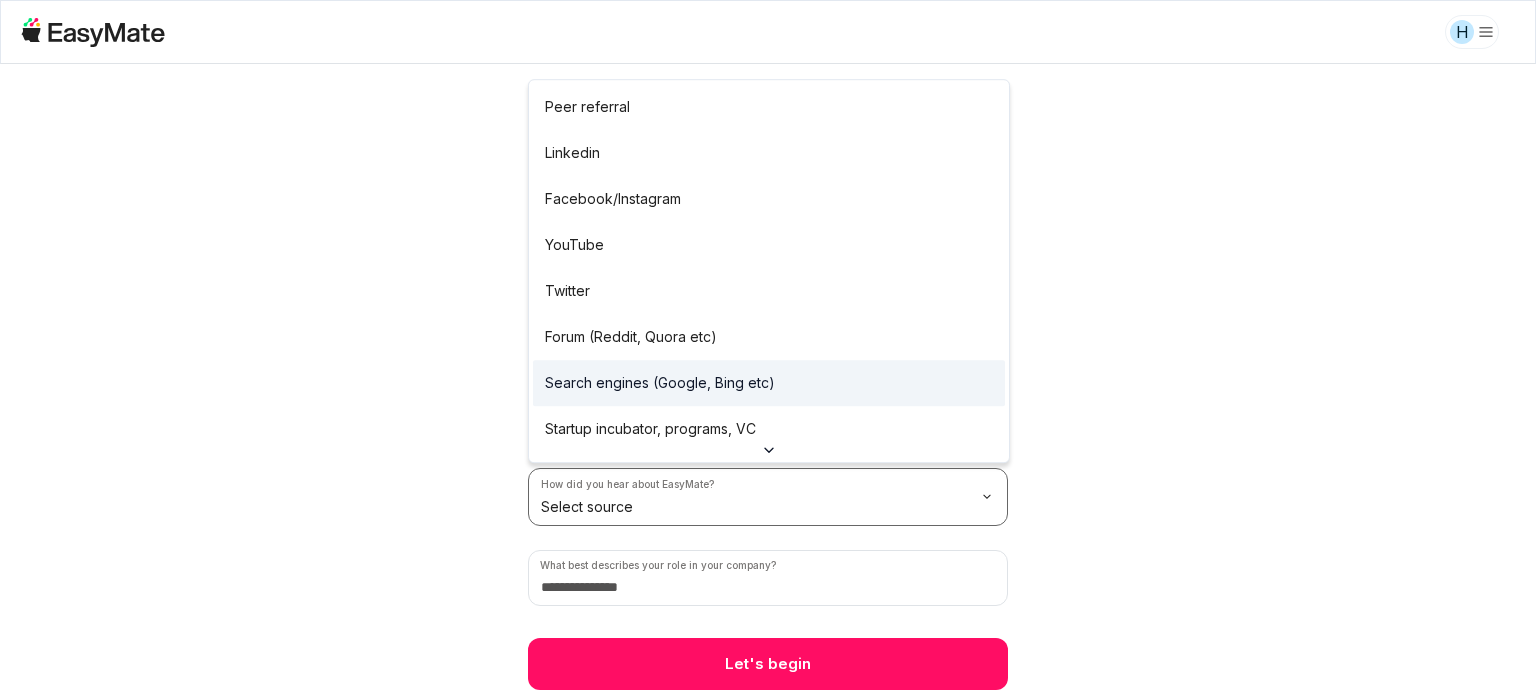 scroll, scrollTop: 84, scrollLeft: 0, axis: vertical 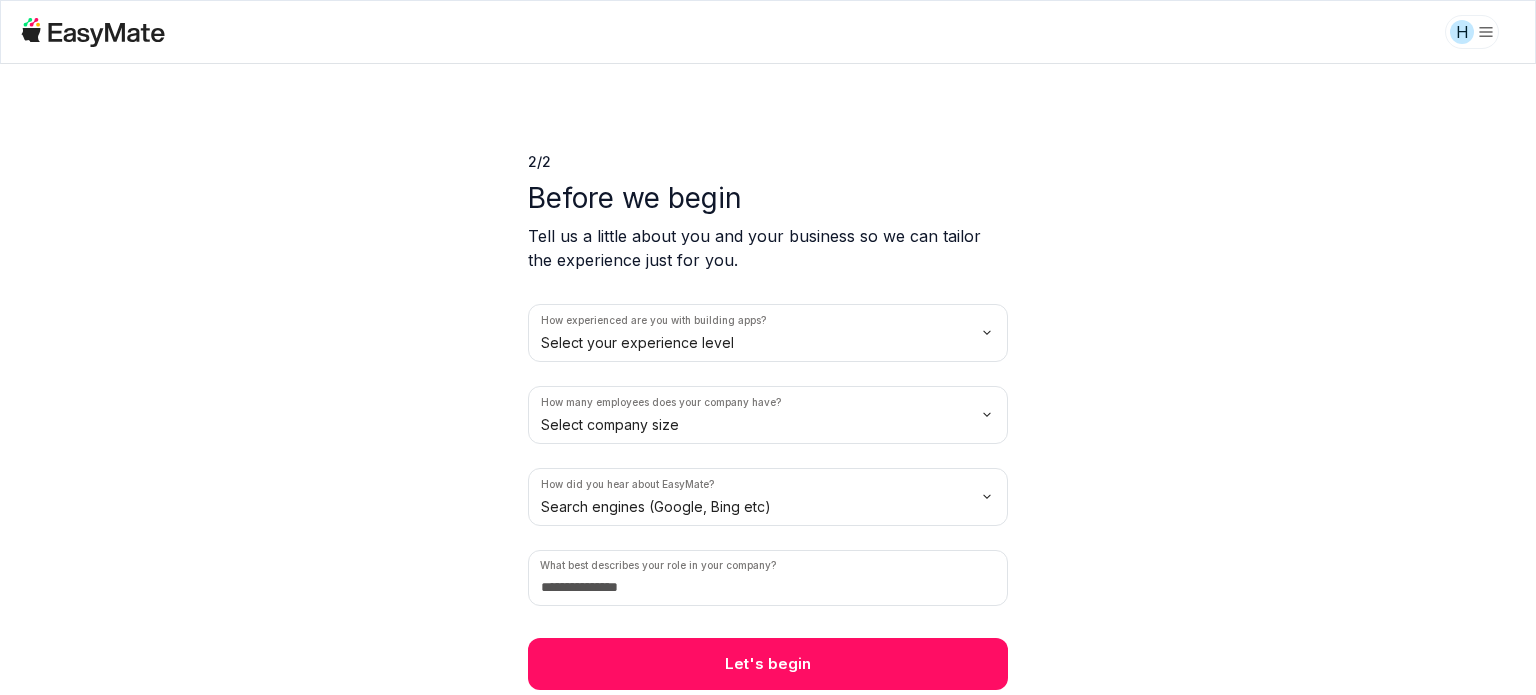 click on "H 2 / 2 Before we begin Tell us a little about you and your business so we can tailor the experience just for you. How experienced are you with building apps? Select your experience level How many employees does your company have? Select company size How did you hear about EasyMate? Search engines (Google, Bing etc) What best describes your role in your company? Let's begin" at bounding box center (768, 347) 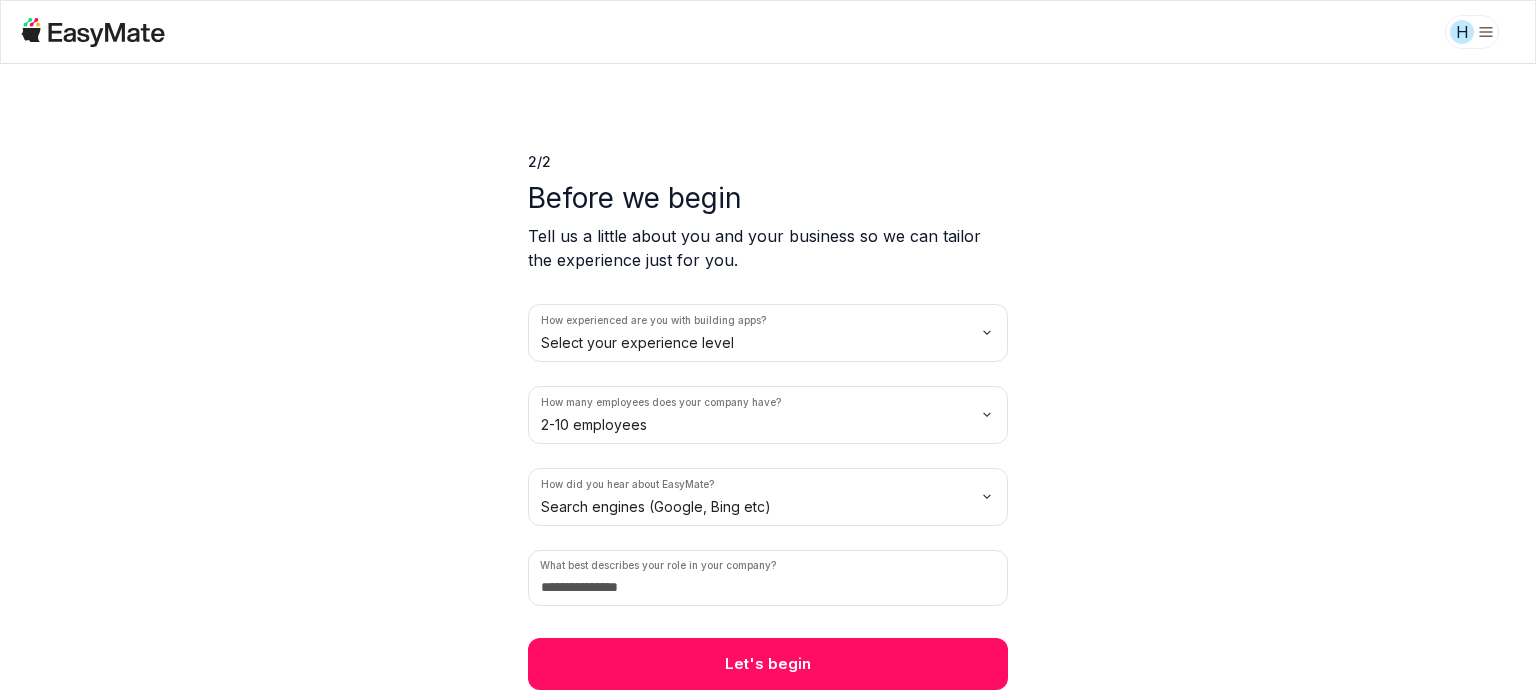 click on "H 2 / 2 Before we begin Tell us a little about you and your business so we can tailor the experience just for you. How experienced are you with building apps? Select your experience level How many employees does your company have? 2-10 employees How did you hear about EasyMate? Search engines (Google, Bing etc) What best describes your role in your company? Let's begin" at bounding box center [768, 347] 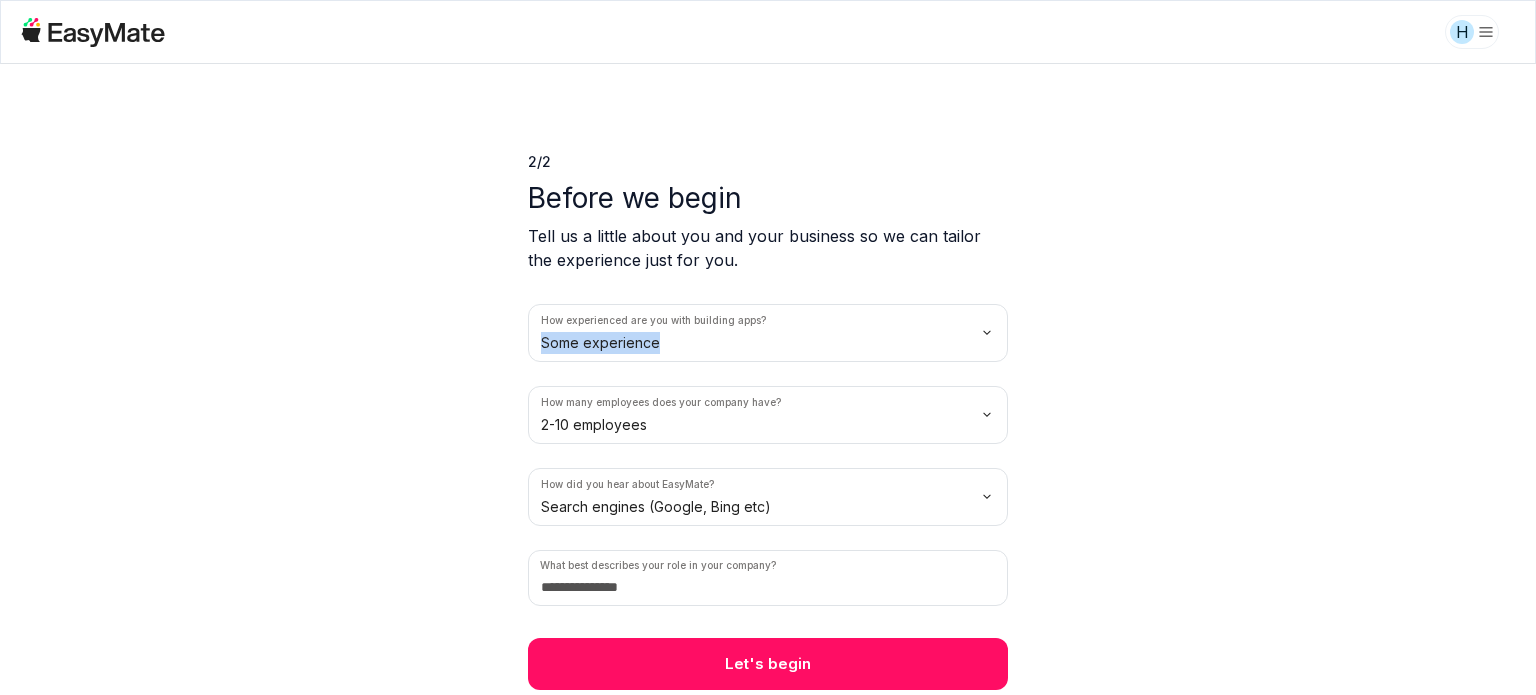 click on "H 2 / 2 Before we begin Tell us a little about you and your business so we can tailor the experience just for you. How experienced are you with building apps? Some experience How many employees does your company have? 2-10 employees How did you hear about EasyMate? Search engines (Google, Bing etc) What best describes your role in your company? Let's begin" at bounding box center (768, 347) 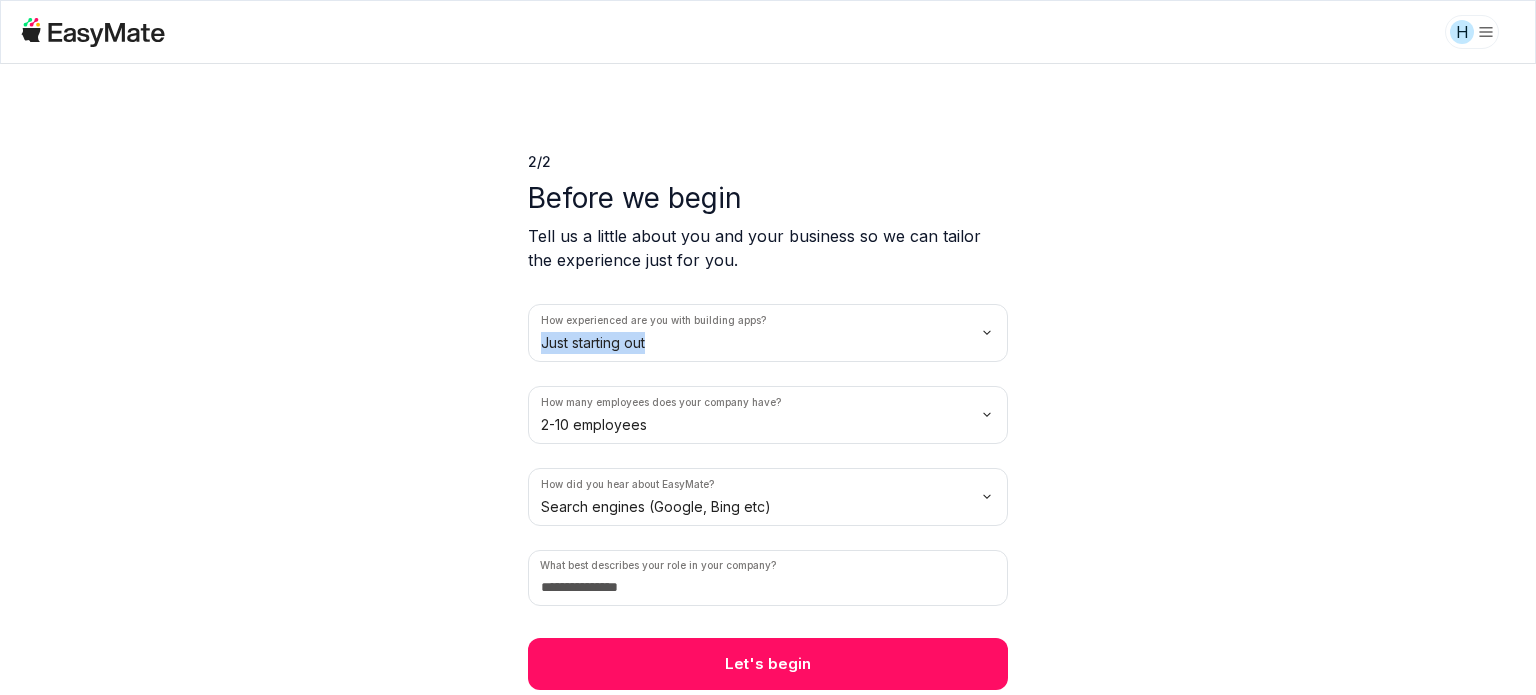 click on "H 2 / 2 Before we begin Tell us a little about you and your business so we can tailor the experience just for you. How experienced are you with building apps? Just starting out How many employees does your company have? 2-10 employees How did you hear about EasyMate? Search engines (Google, Bing etc) What best describes your role in your company? Let's begin" at bounding box center (768, 347) 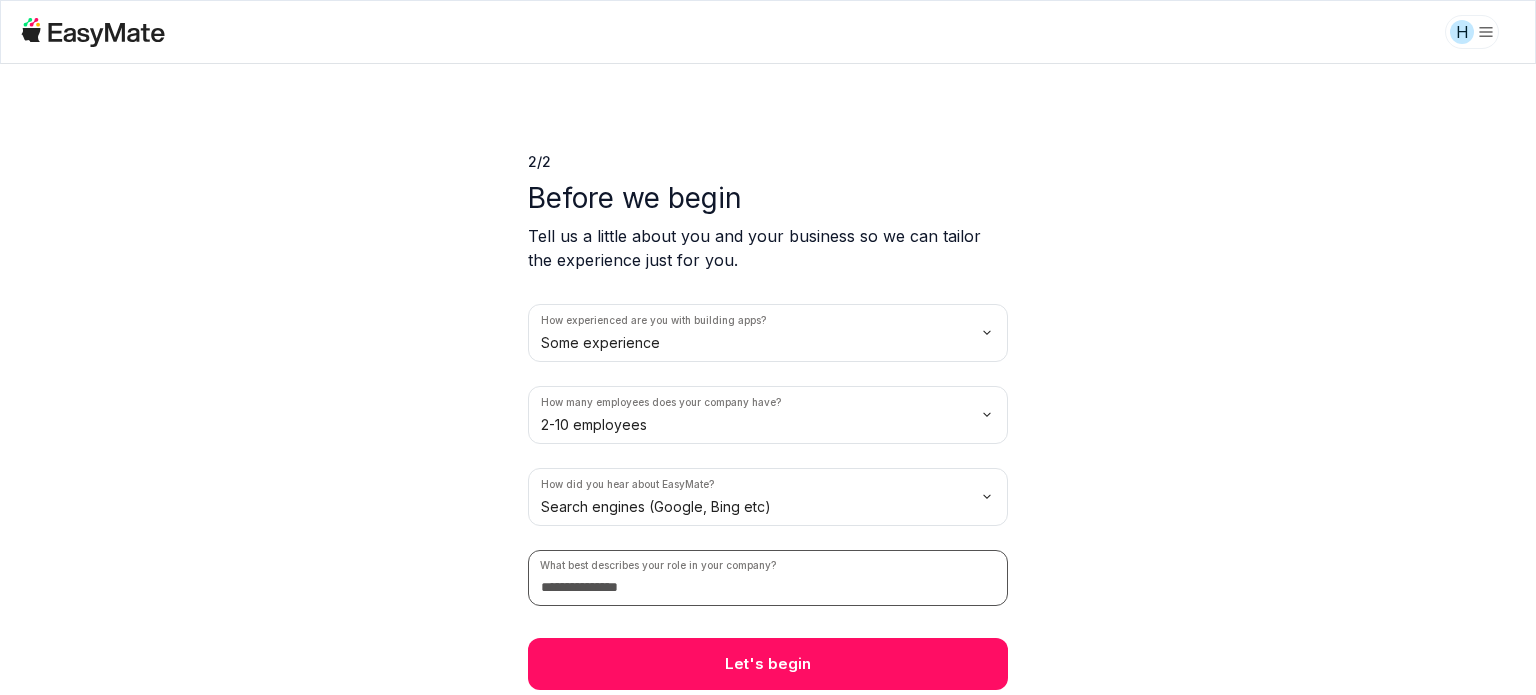 click at bounding box center [768, 578] 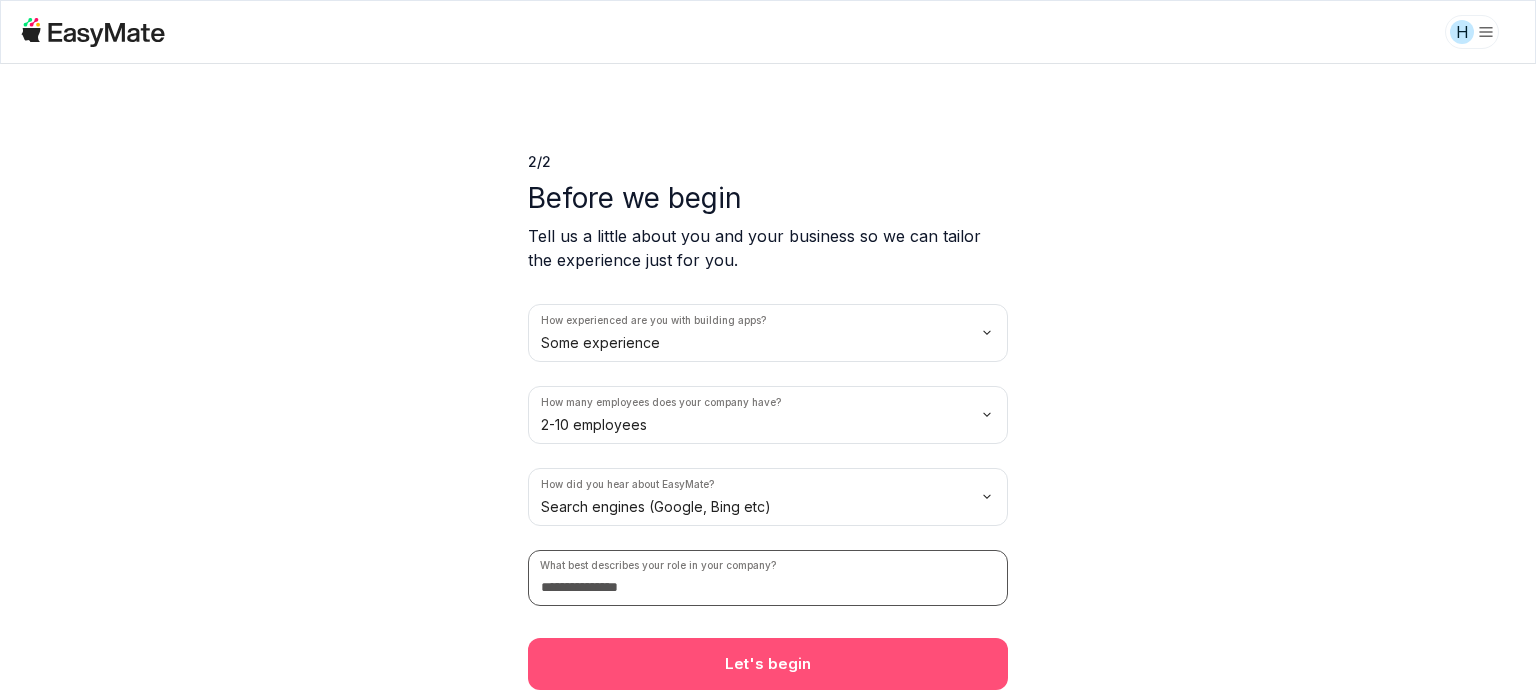 type on "*" 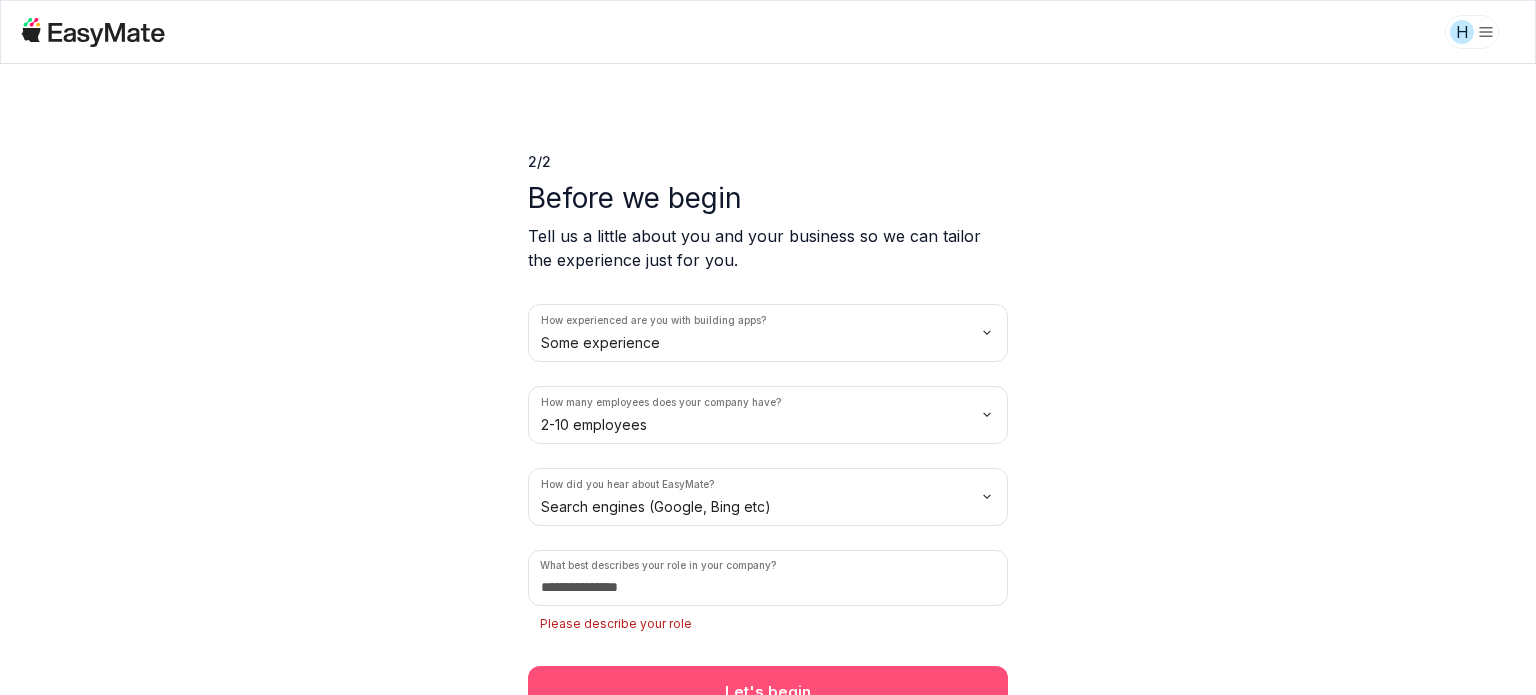 click on "Let's begin" at bounding box center (768, 692) 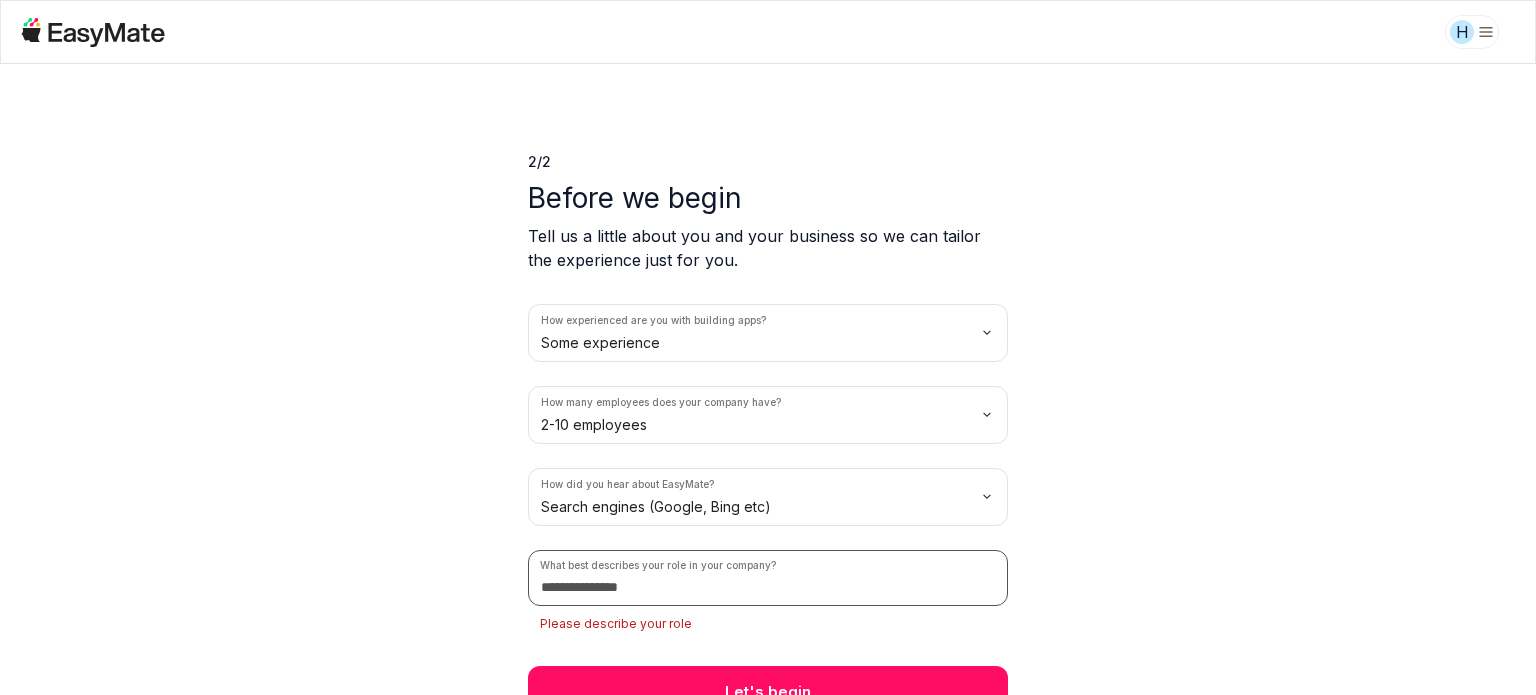 click at bounding box center [768, 578] 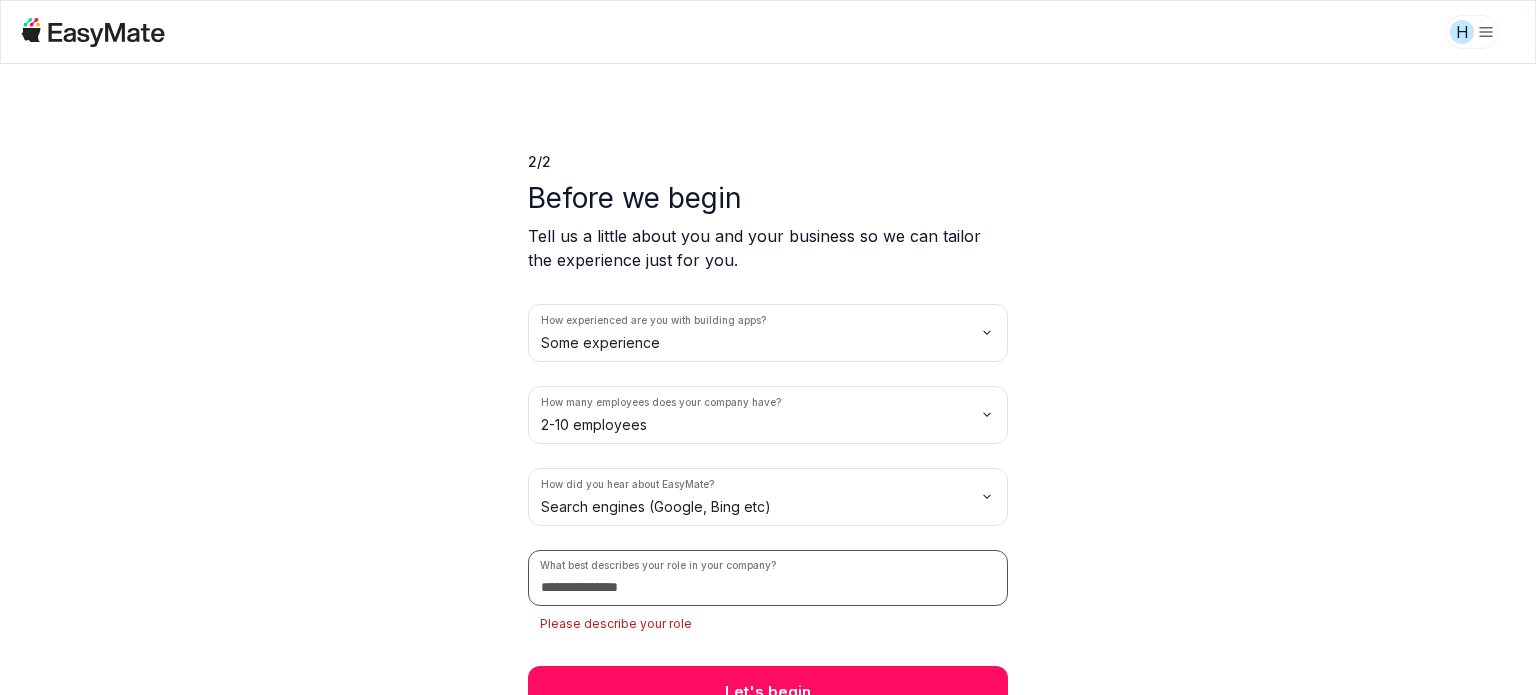 click at bounding box center [768, 578] 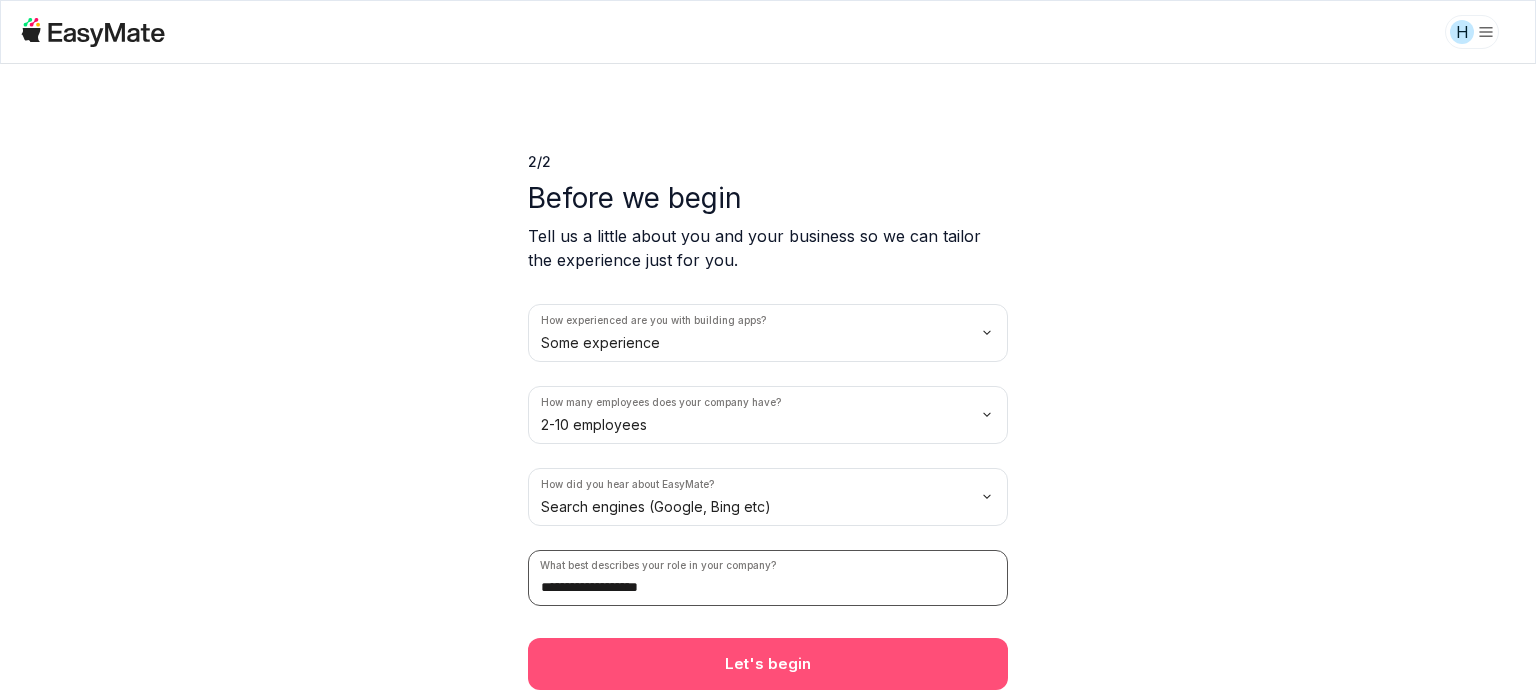 type on "**********" 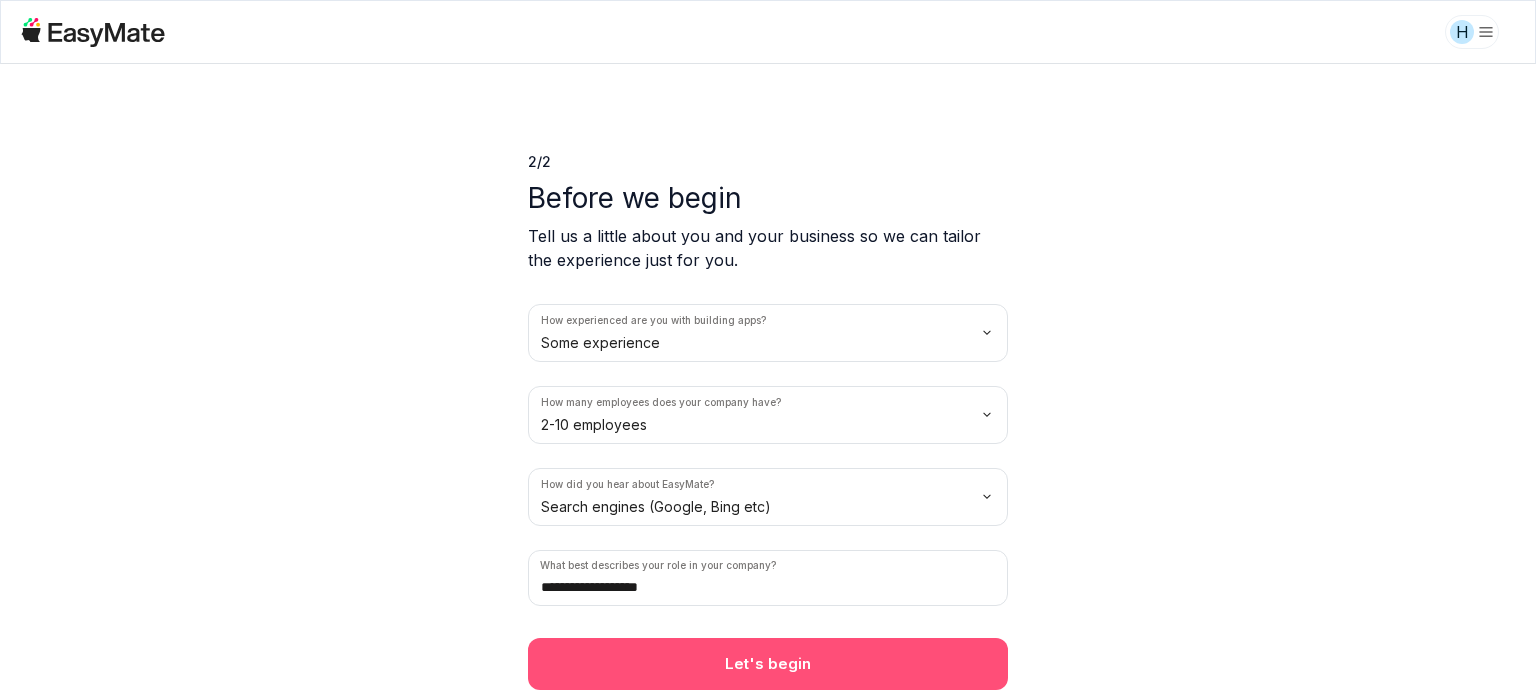 click on "Let's begin" at bounding box center [768, 664] 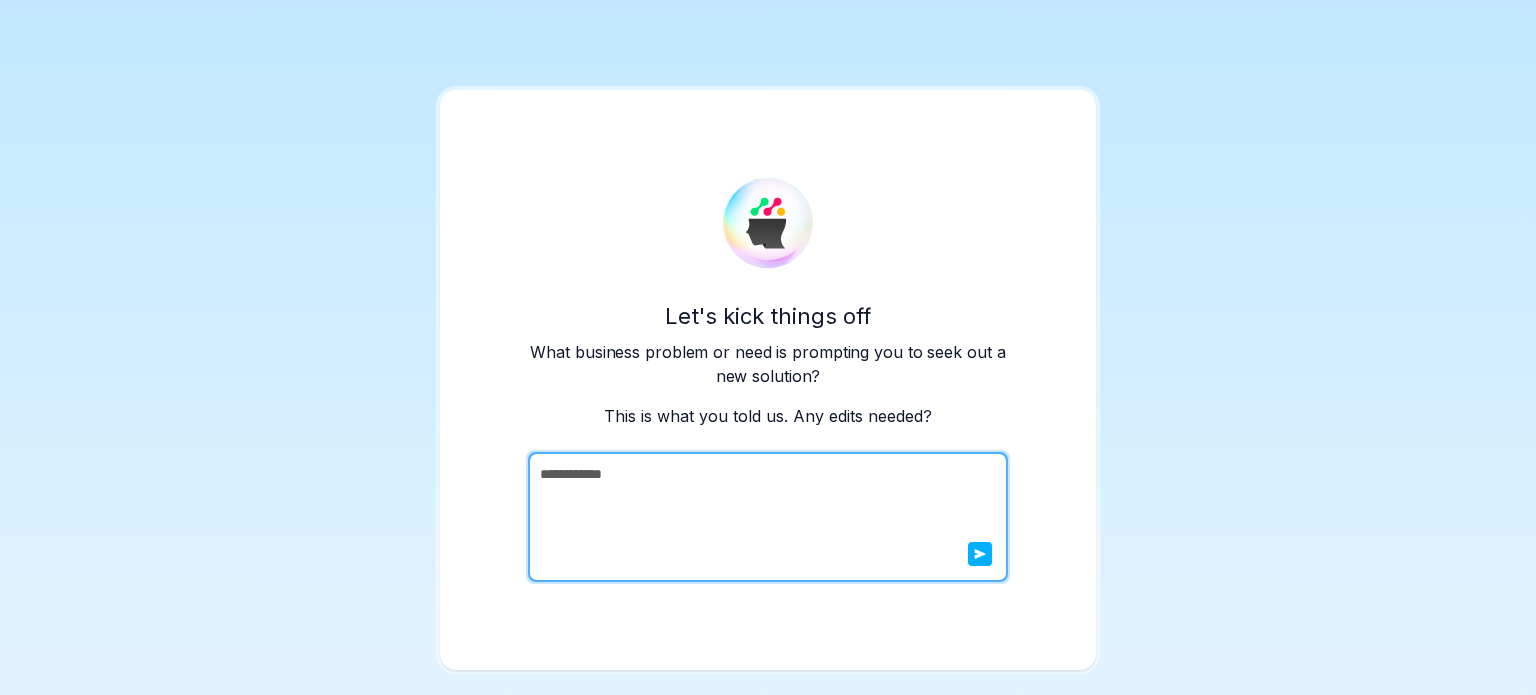 click on "**********" at bounding box center (766, 517) 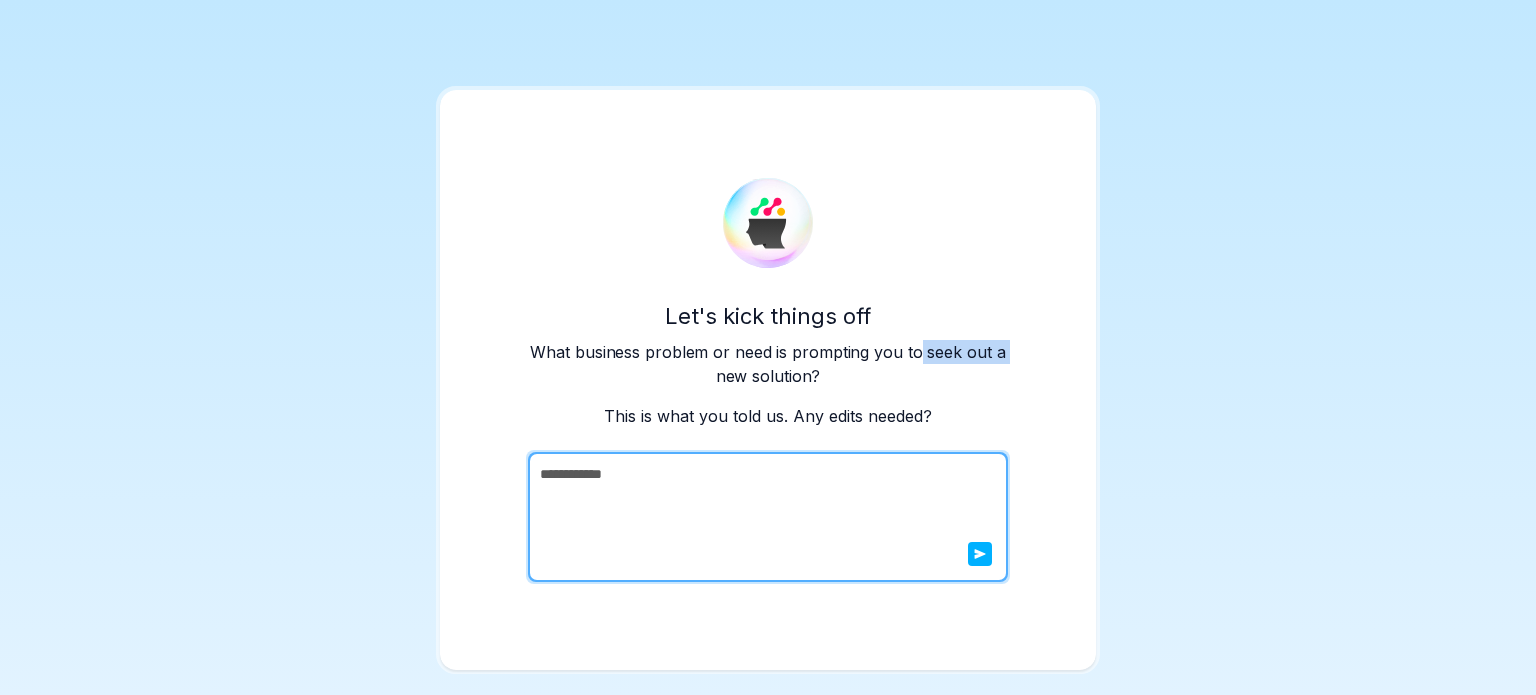 drag, startPoint x: 715, startPoint y: 379, endPoint x: 916, endPoint y: 354, distance: 202.54877 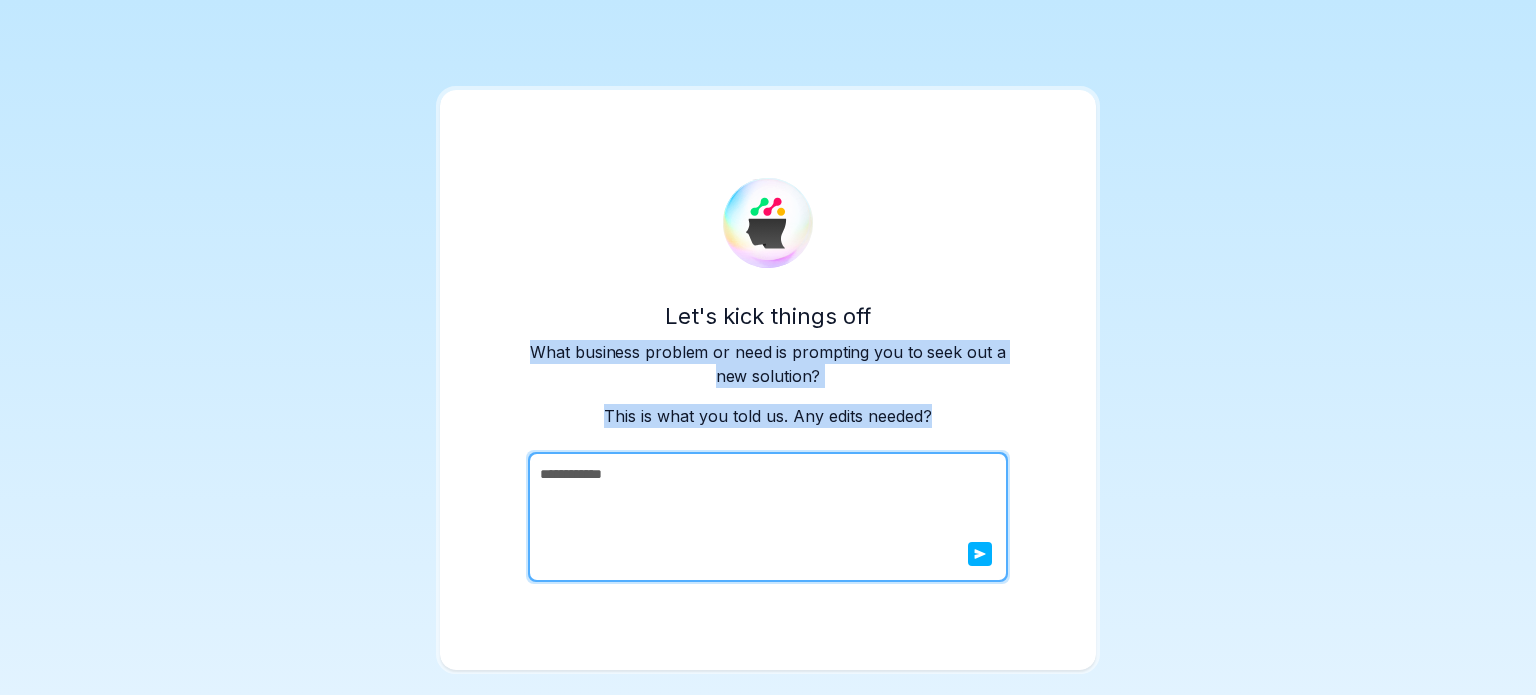 drag, startPoint x: 527, startPoint y: 349, endPoint x: 968, endPoint y: 450, distance: 452.41794 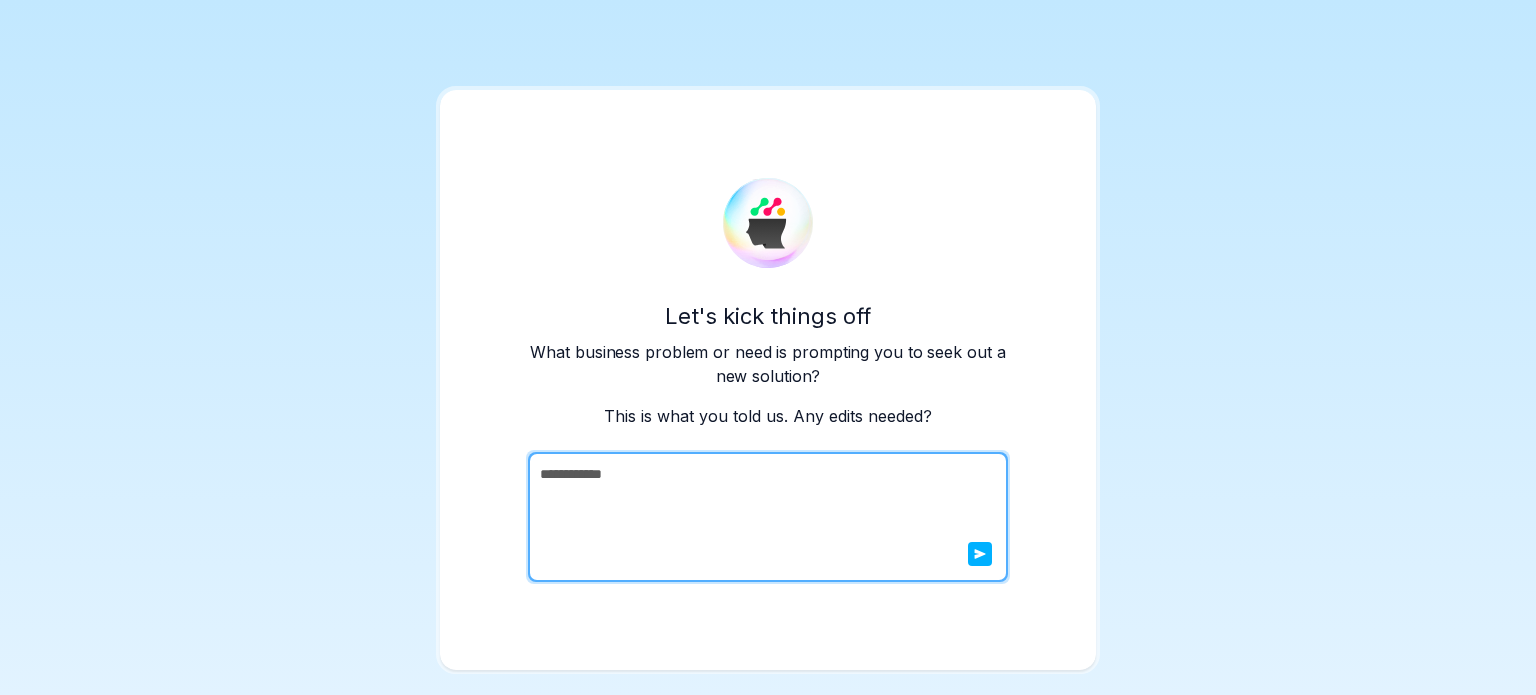 click at bounding box center [980, 554] 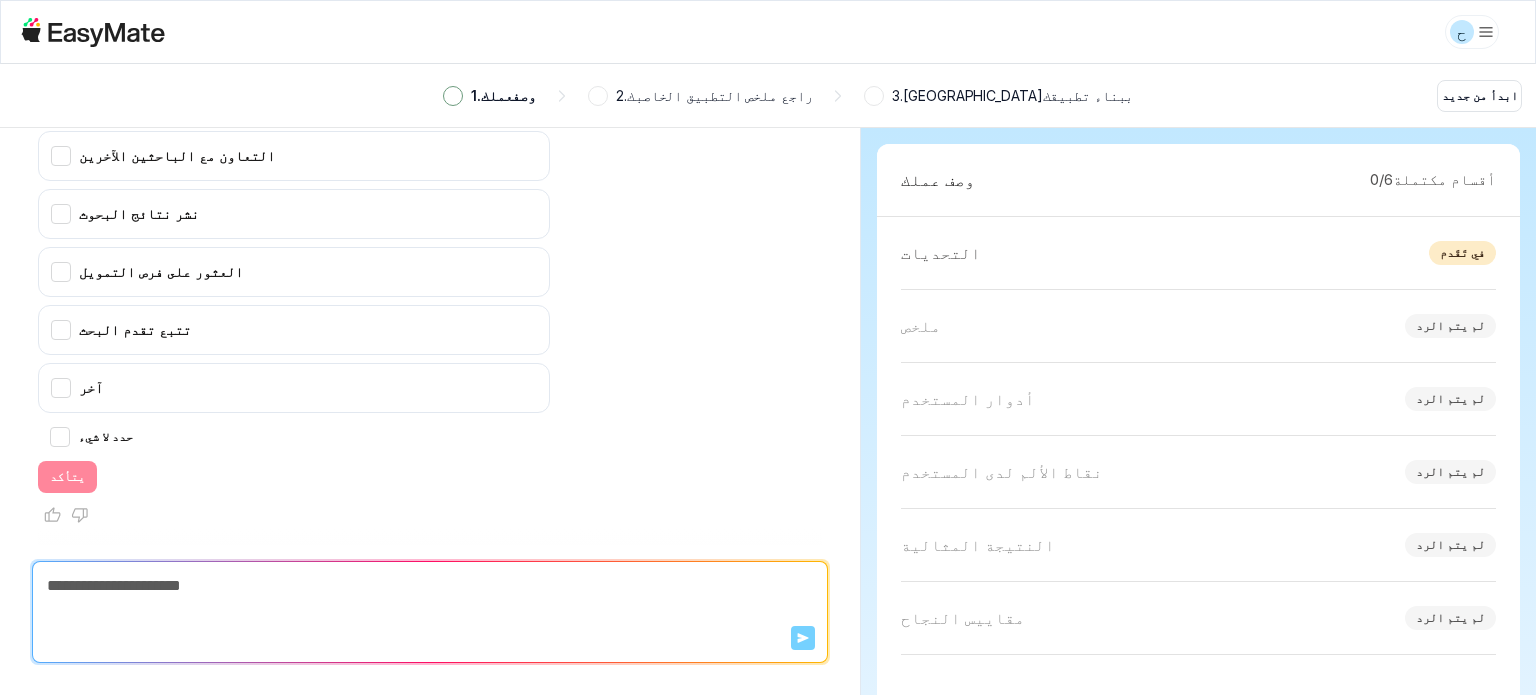 scroll, scrollTop: 392, scrollLeft: 0, axis: vertical 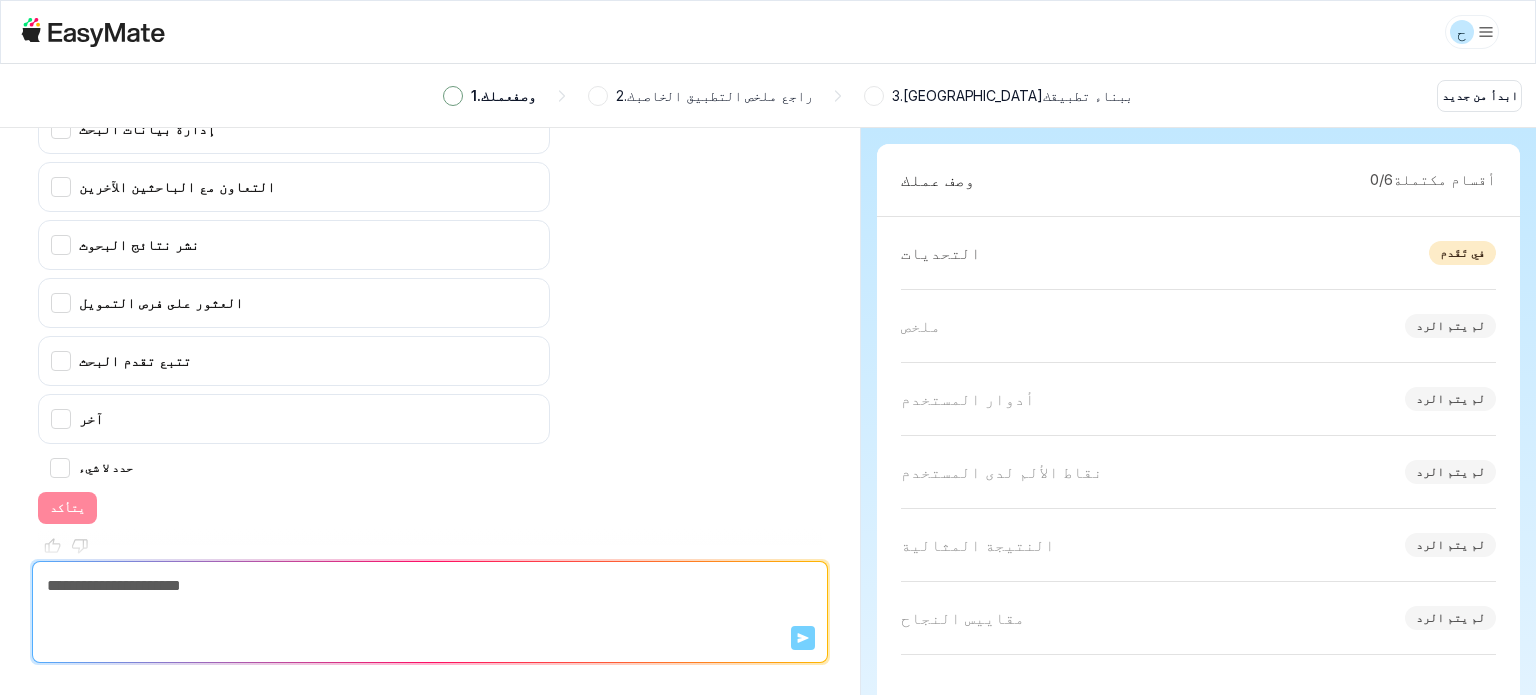 click at bounding box center [453, 96] 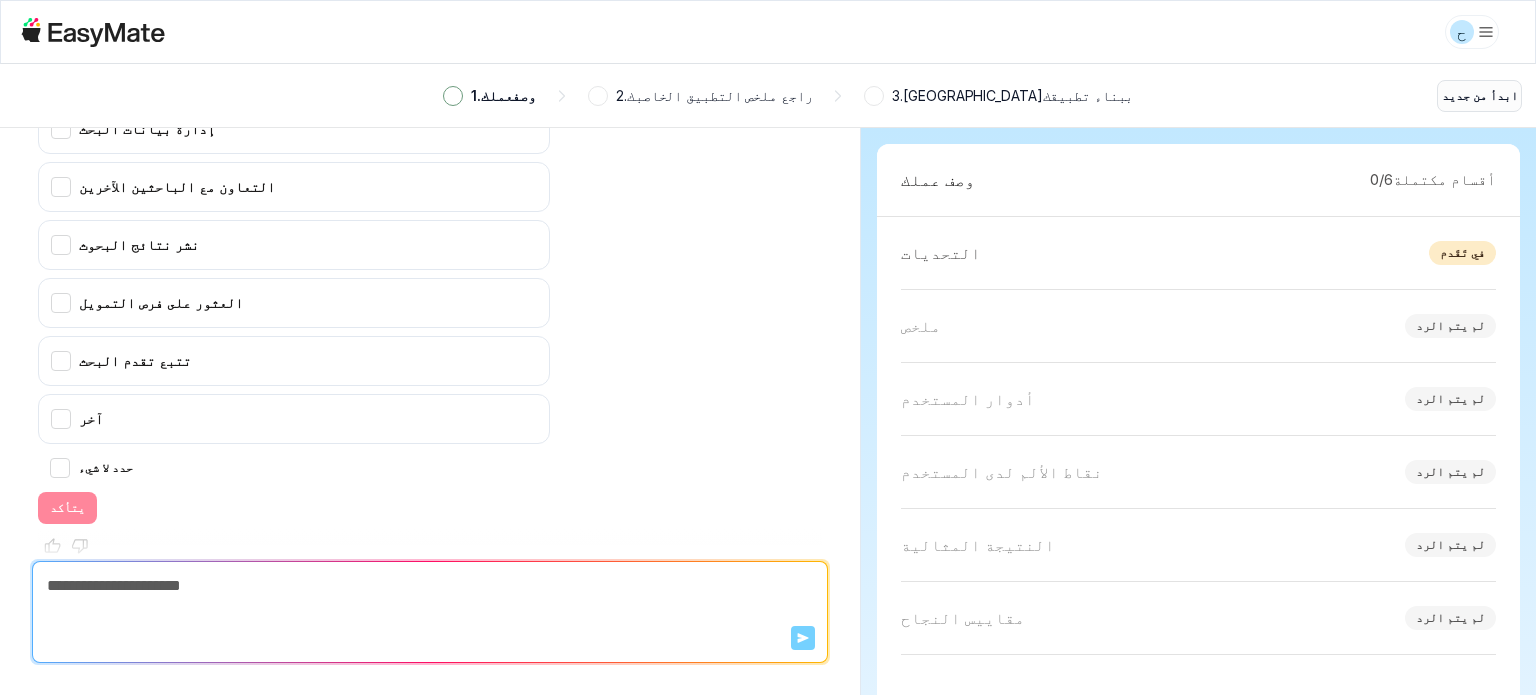 click on "ابدأ من جديد" at bounding box center (1480, 95) 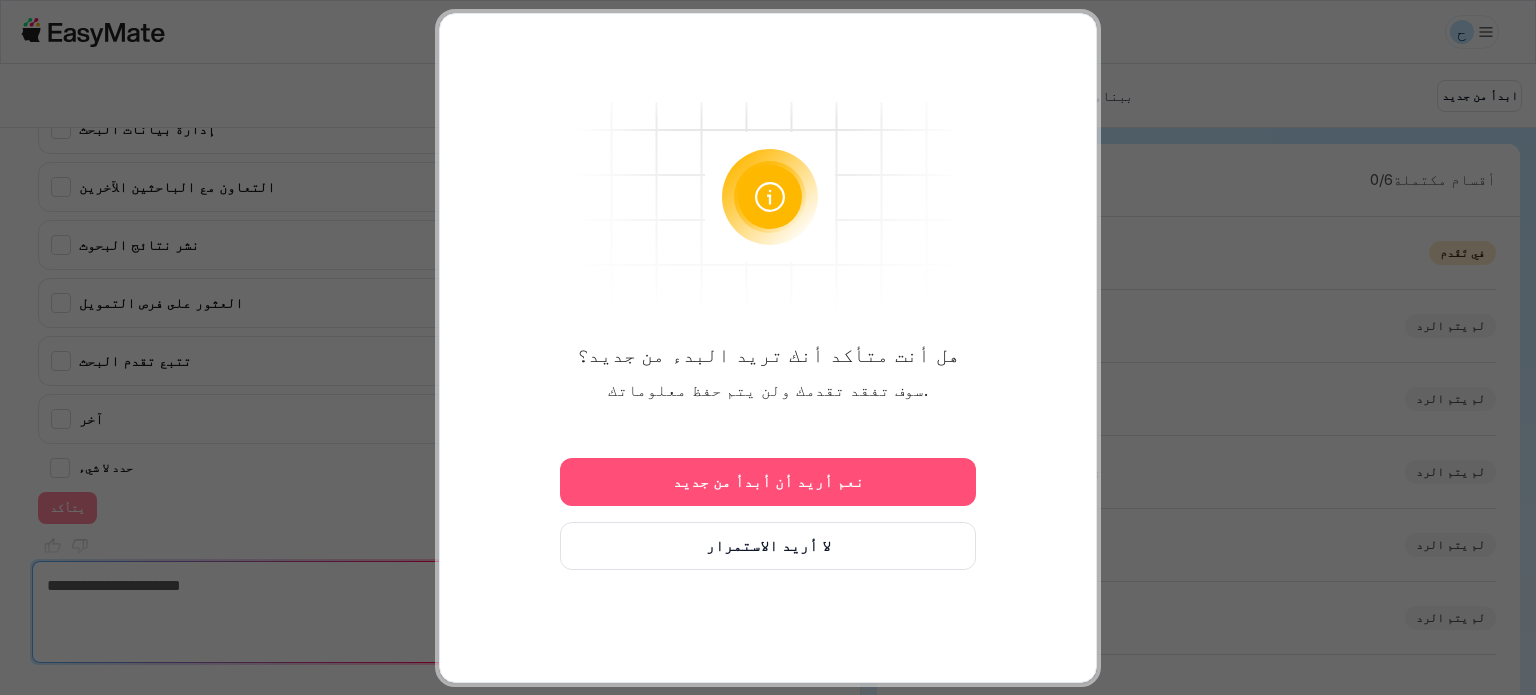 click on "نعم أريد أن أبدأ من جديد" at bounding box center (768, 481) 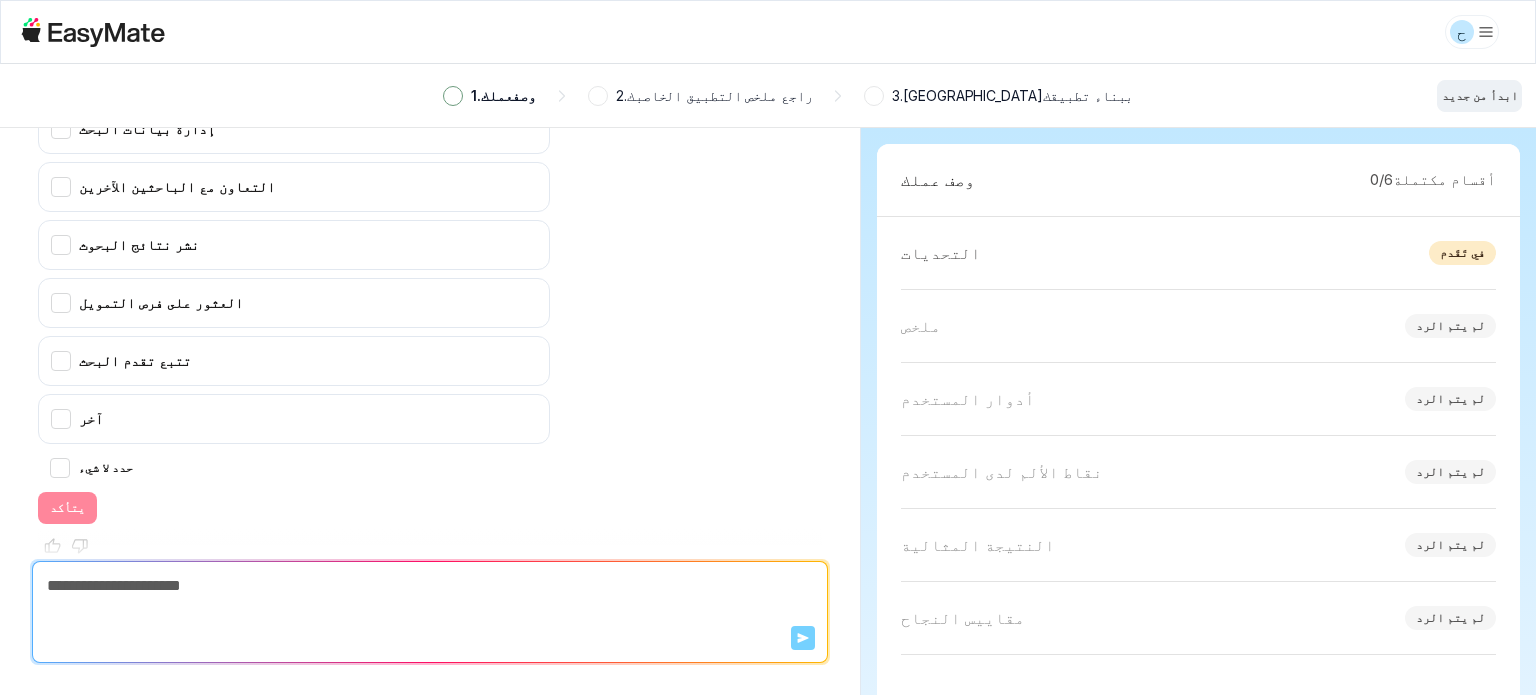 type on "*" 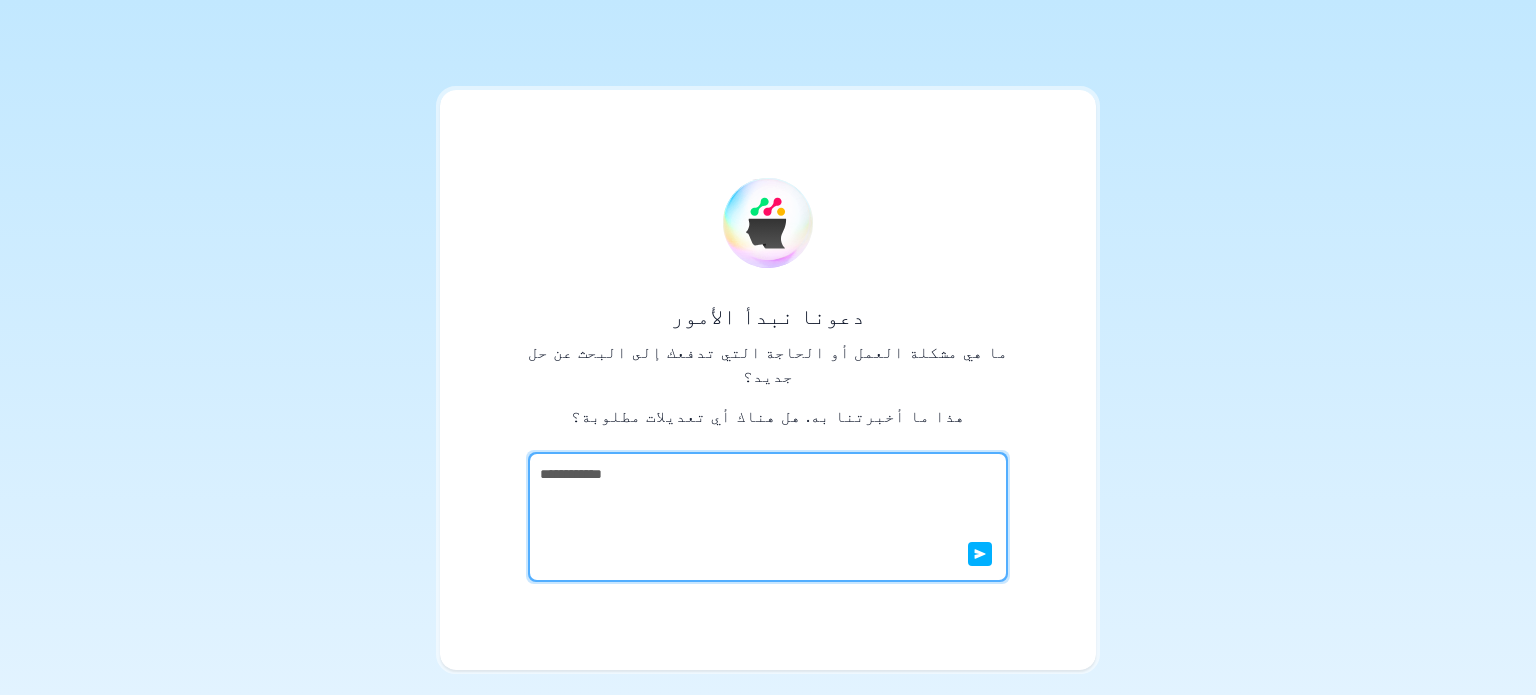 drag, startPoint x: 687, startPoint y: 467, endPoint x: 480, endPoint y: 477, distance: 207.24141 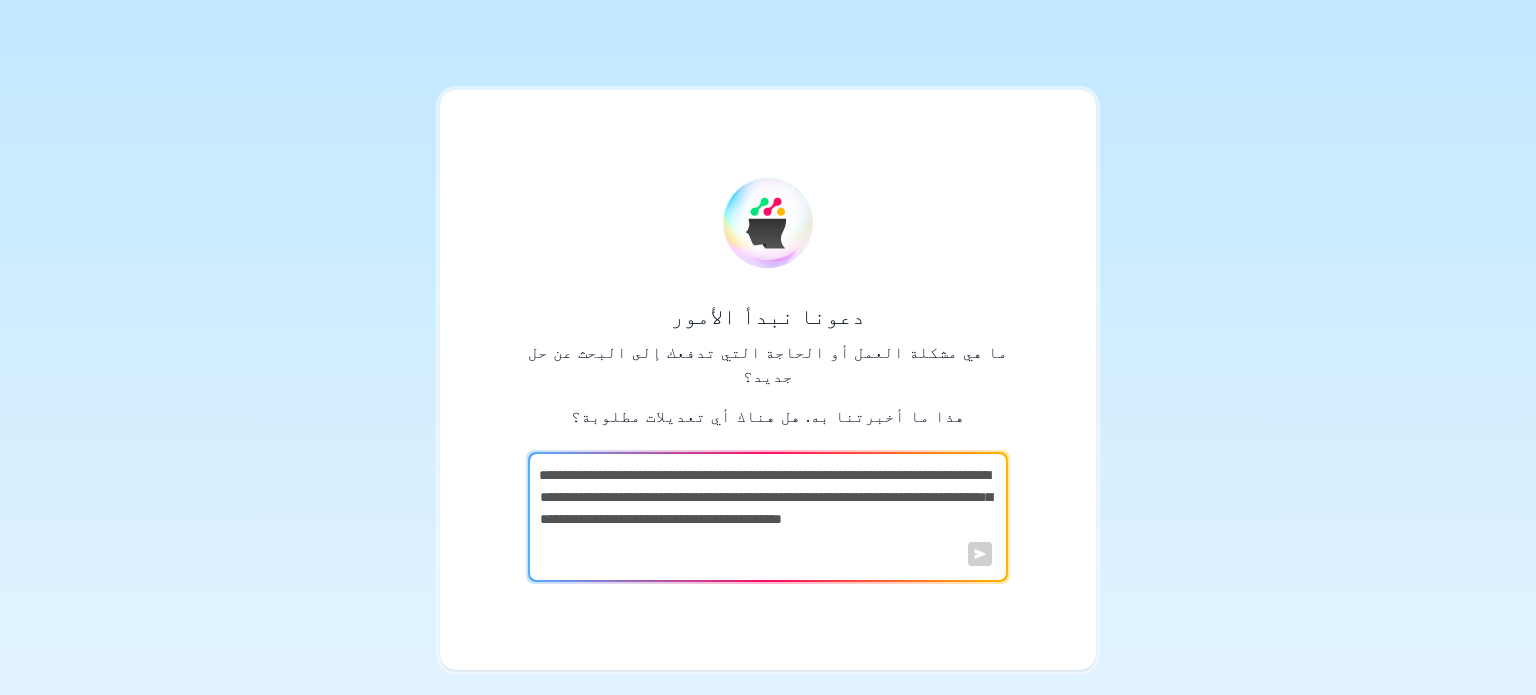 click at bounding box center (766, 517) 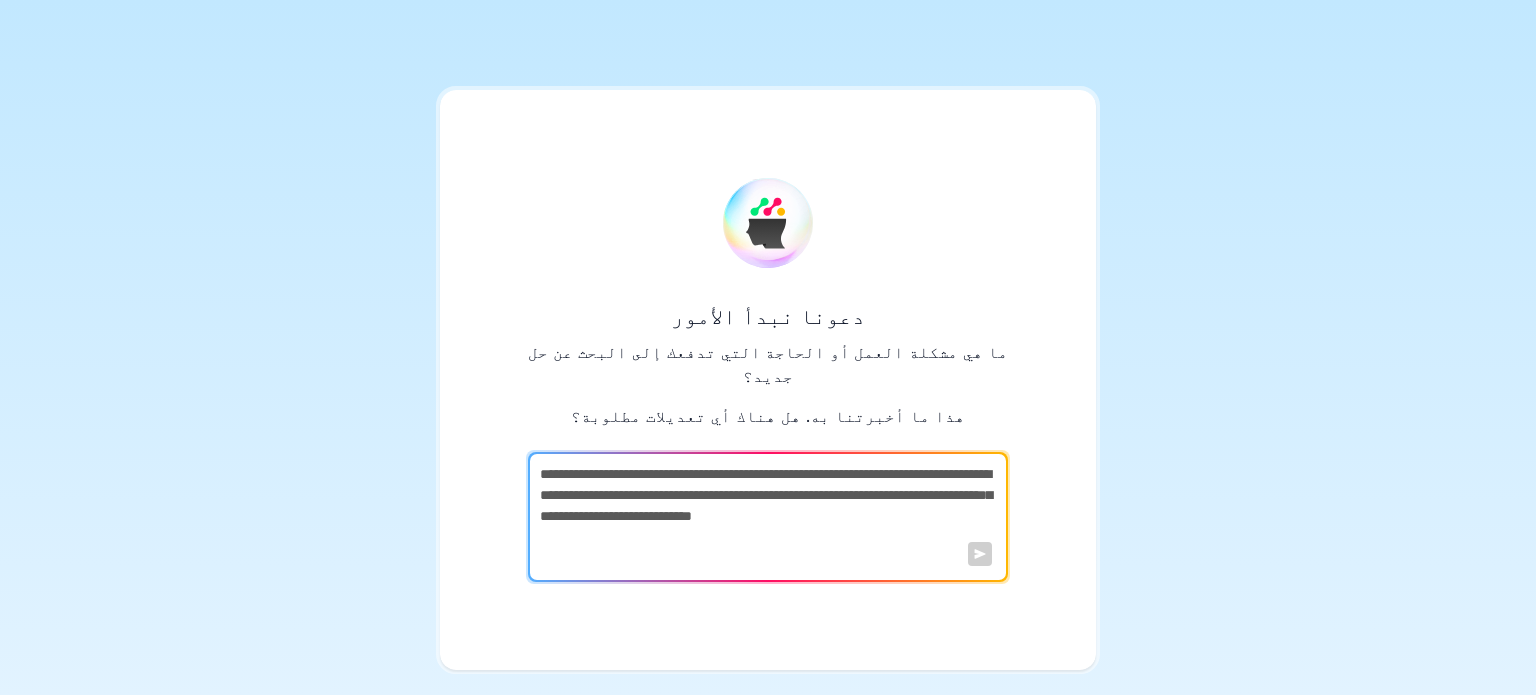 type on "**********" 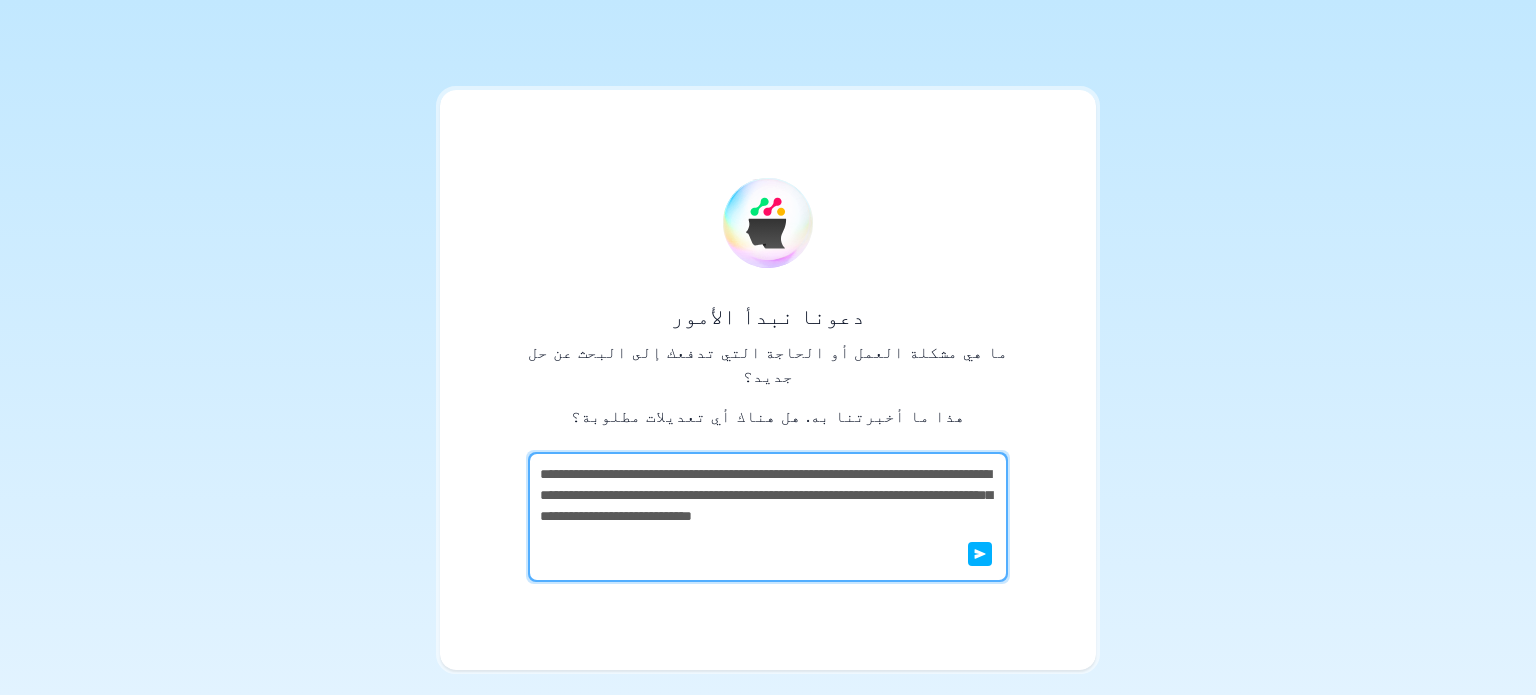 click at bounding box center [980, 554] 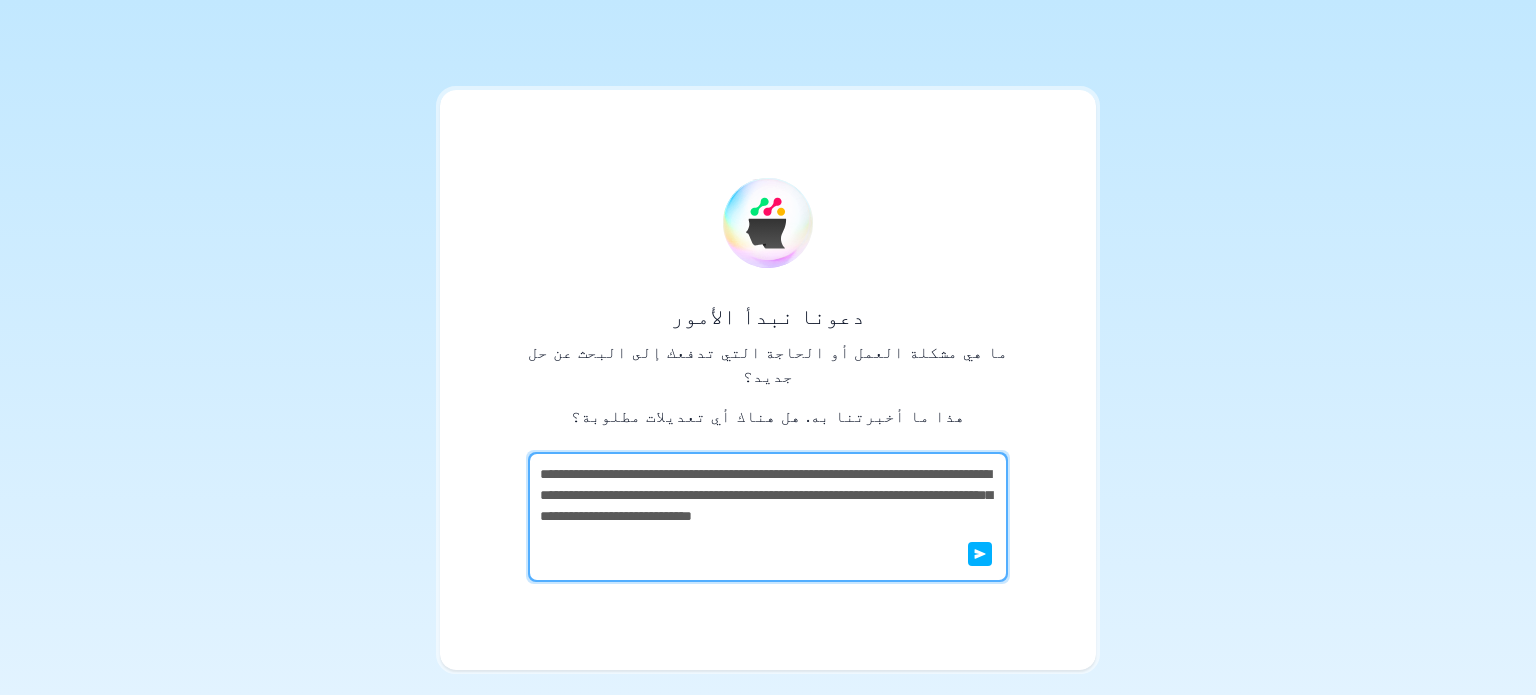 click at bounding box center (980, 554) 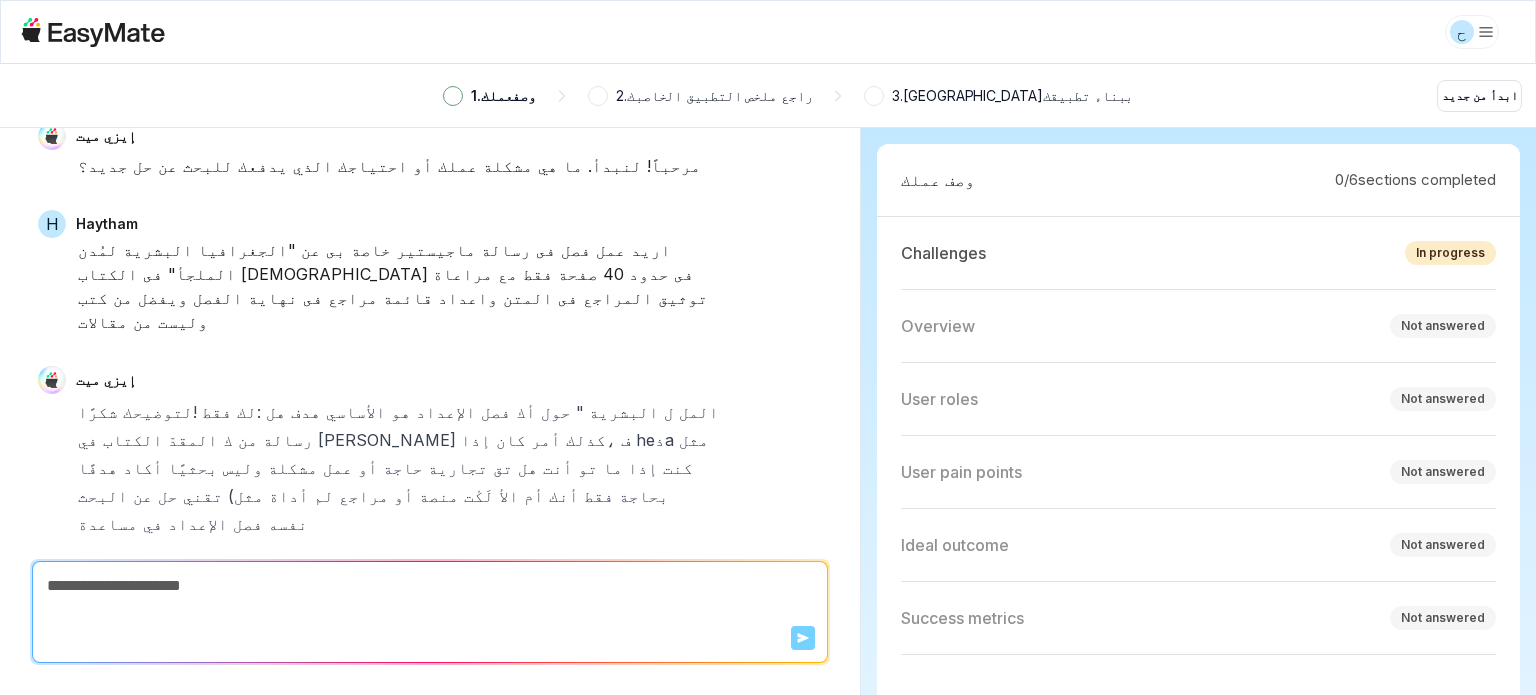 scroll, scrollTop: 376, scrollLeft: 0, axis: vertical 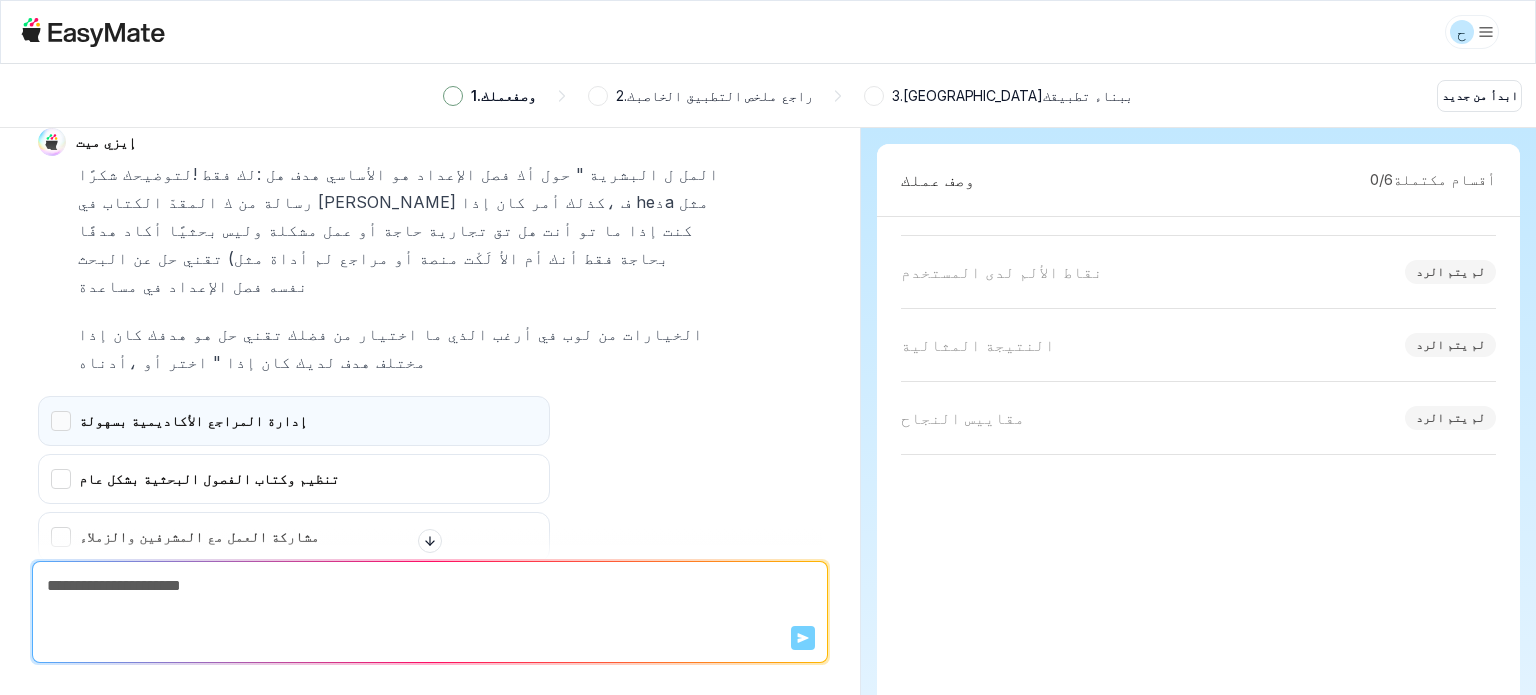 click on "إدارة المراجع الأكاديمية بسهولة" at bounding box center [294, 421] 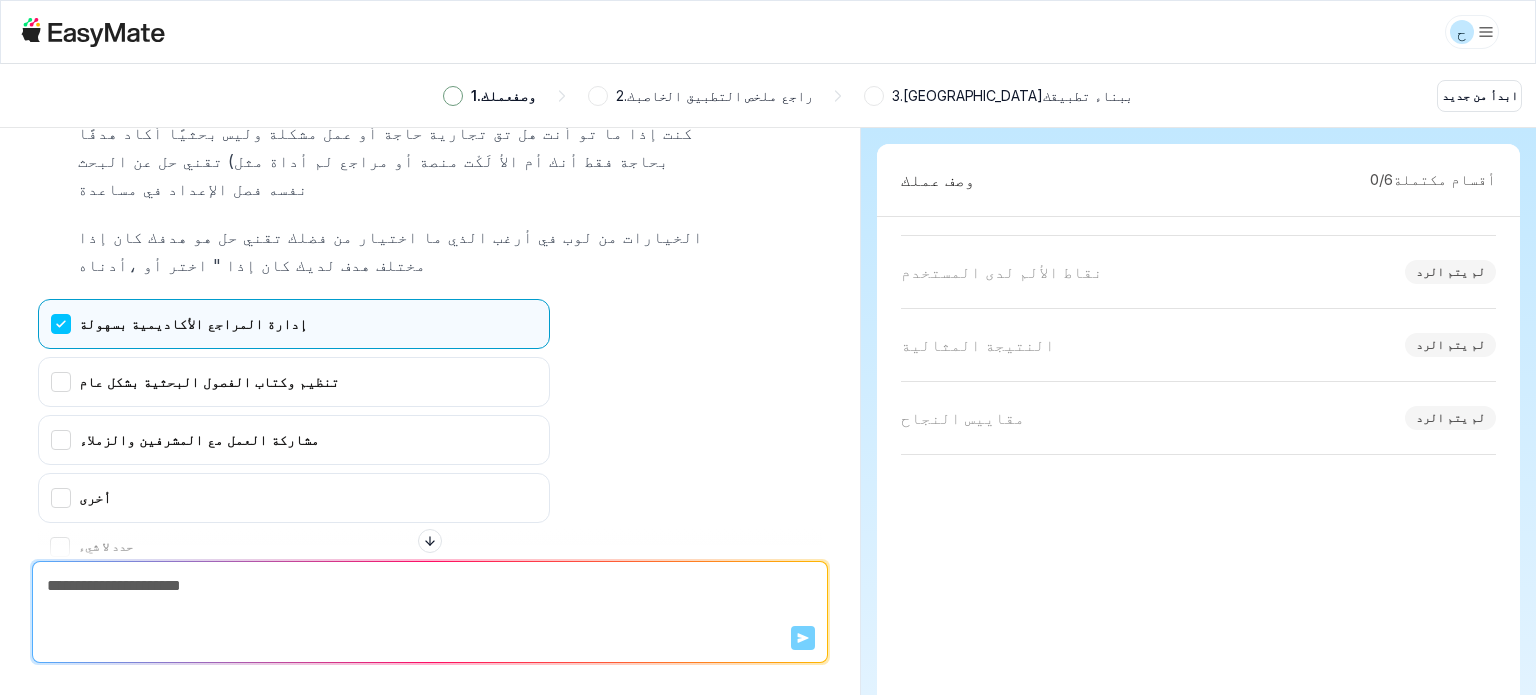 scroll, scrollTop: 376, scrollLeft: 0, axis: vertical 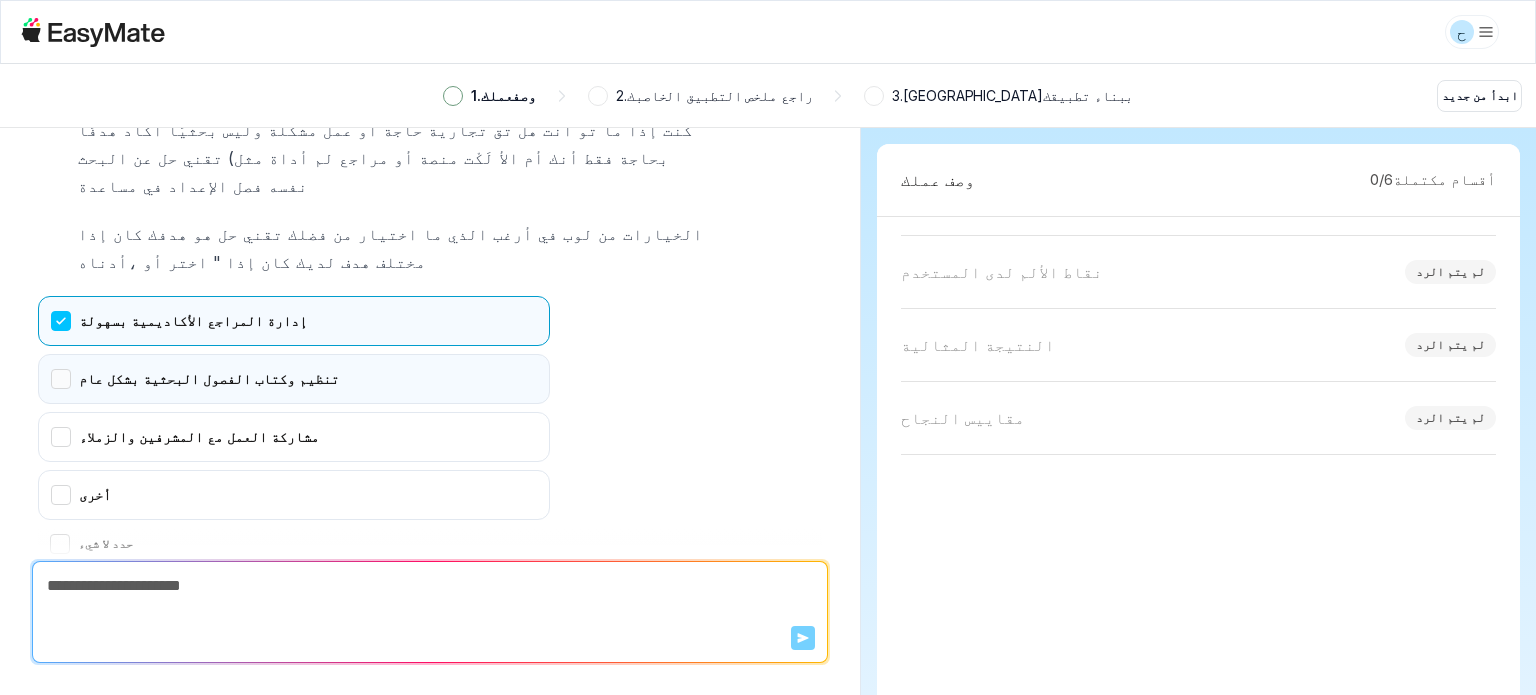 click on "تنظيم وكتاب الفصول البحثية بشكل عام" at bounding box center [294, 379] 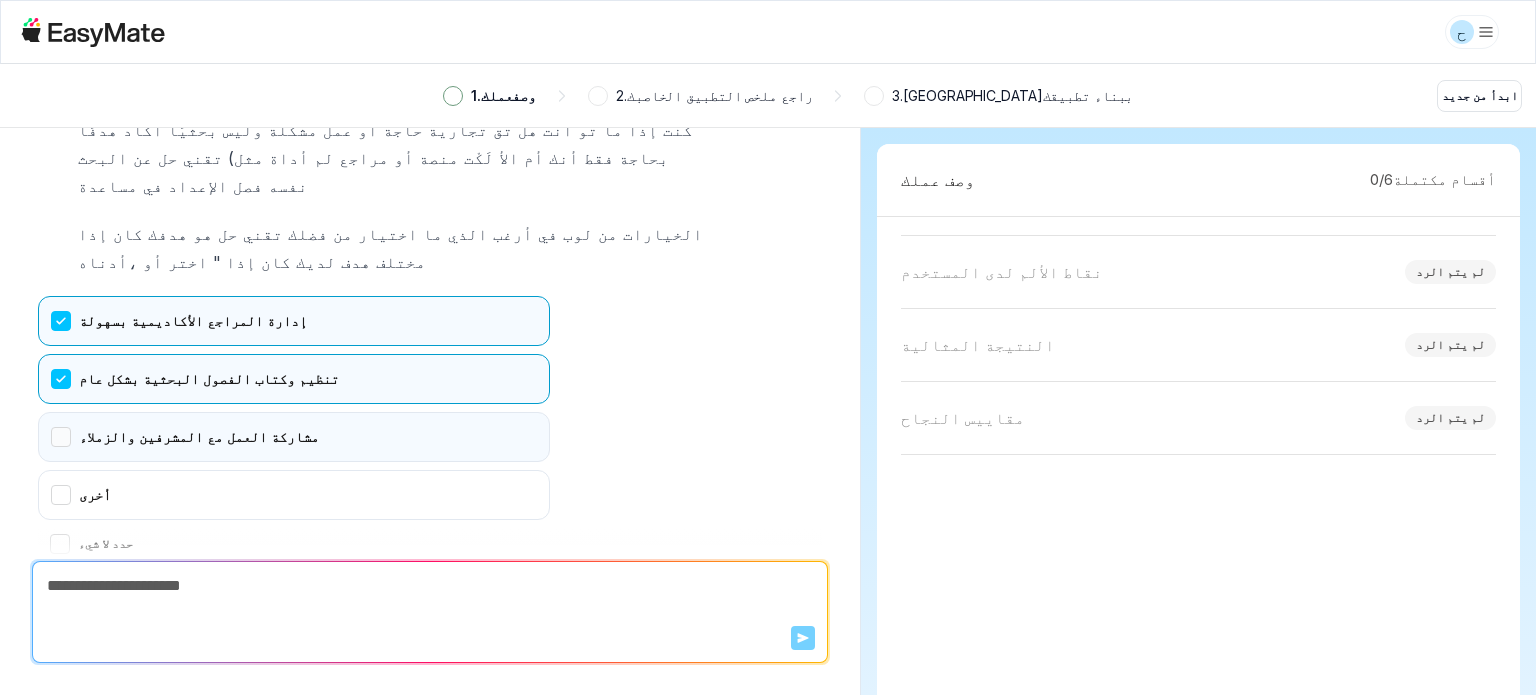 click on "مشاركة العمل مع المشرفين والزملاء" at bounding box center [294, 437] 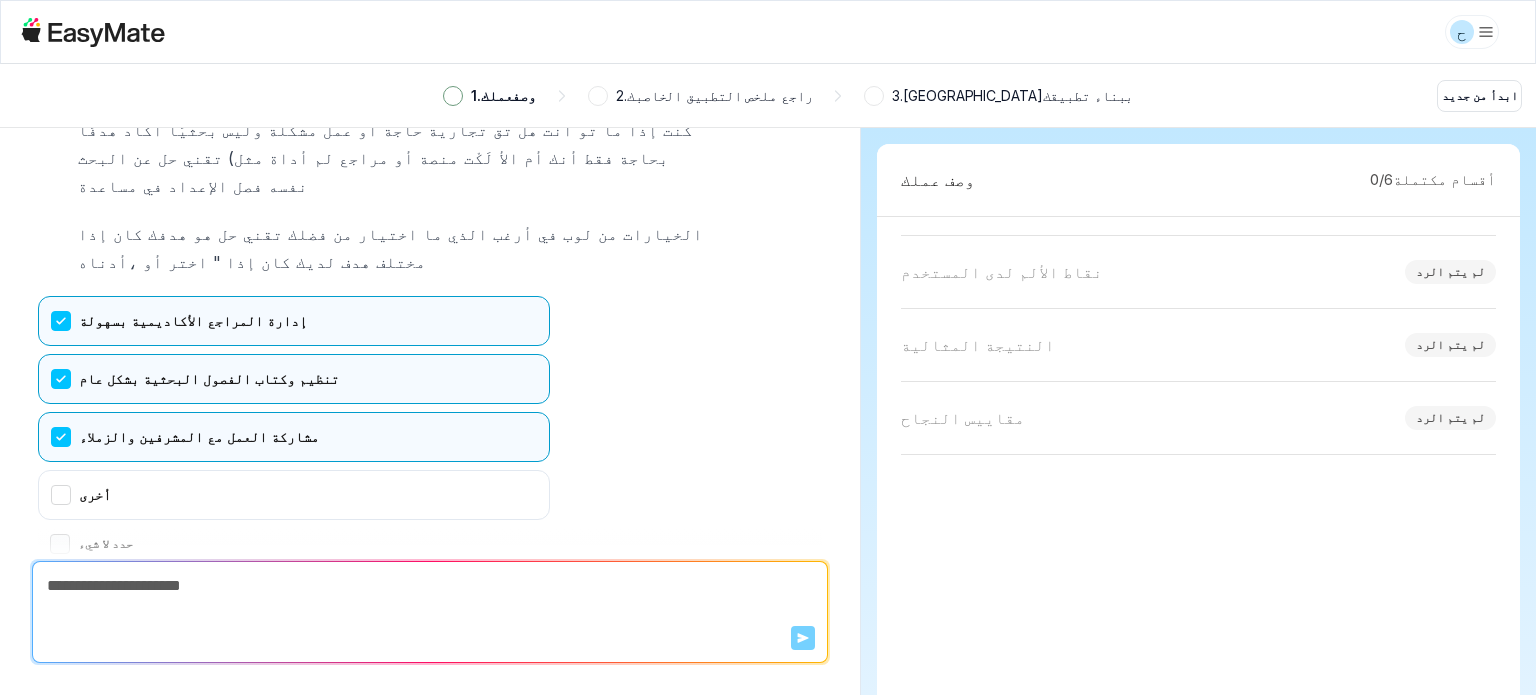 click on "حدد لا شيء" at bounding box center (60, 544) 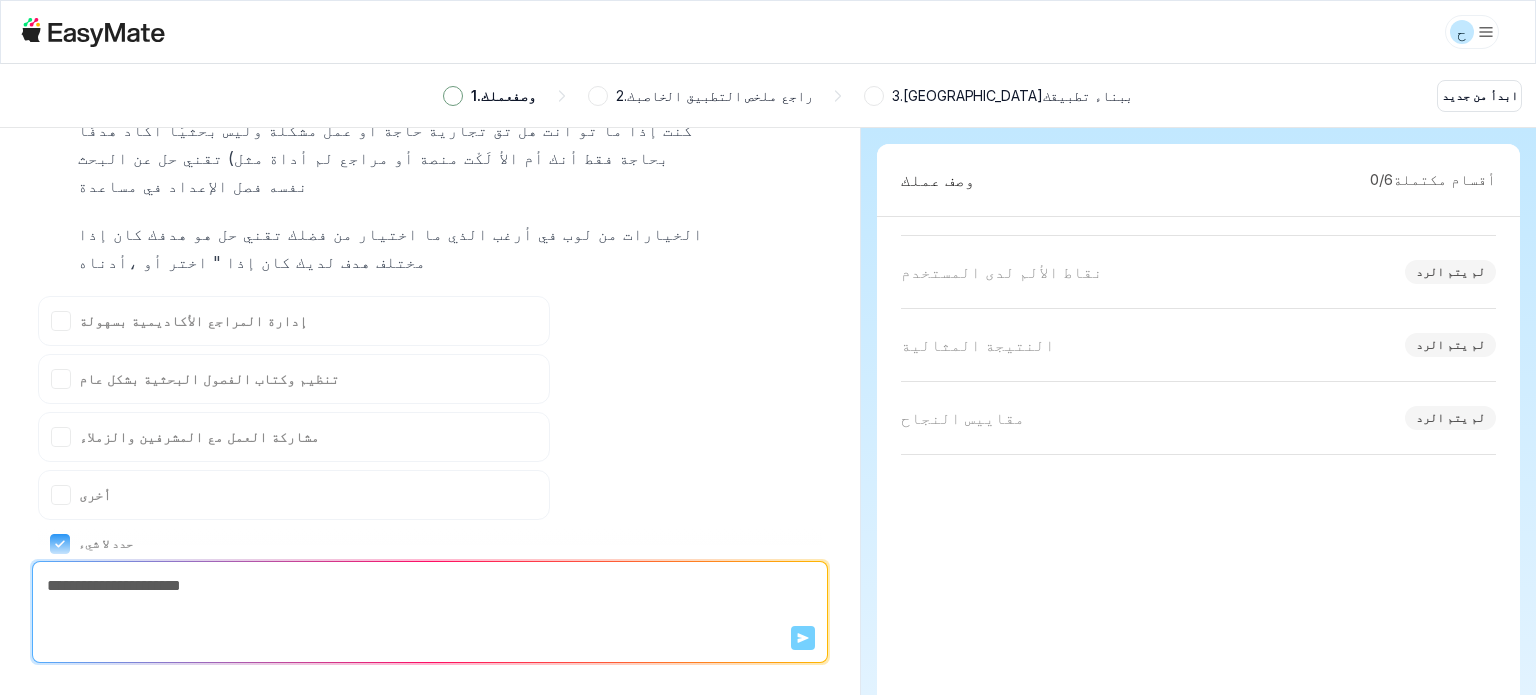 click on "حدد لا شيء" at bounding box center [60, 544] 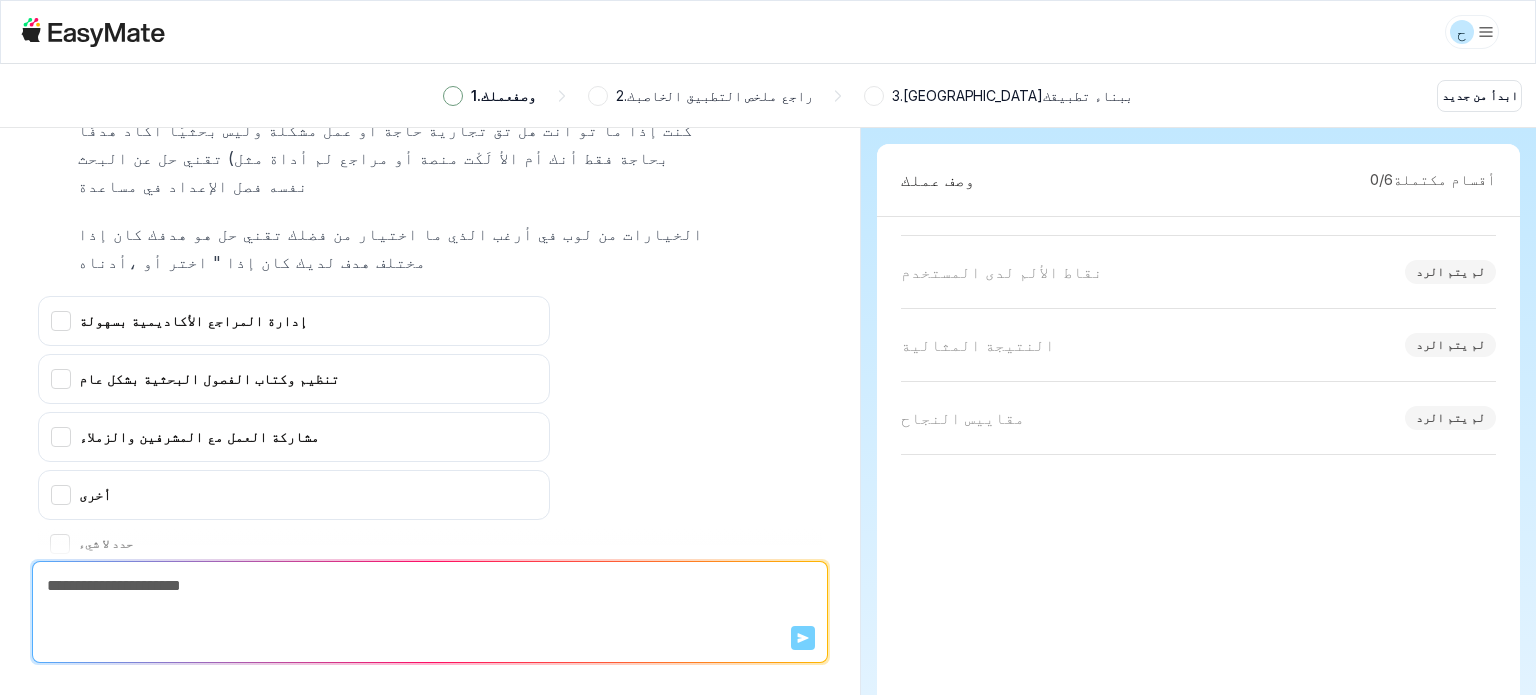 click on "حدد لا شيء يتأكد" at bounding box center [294, 566] 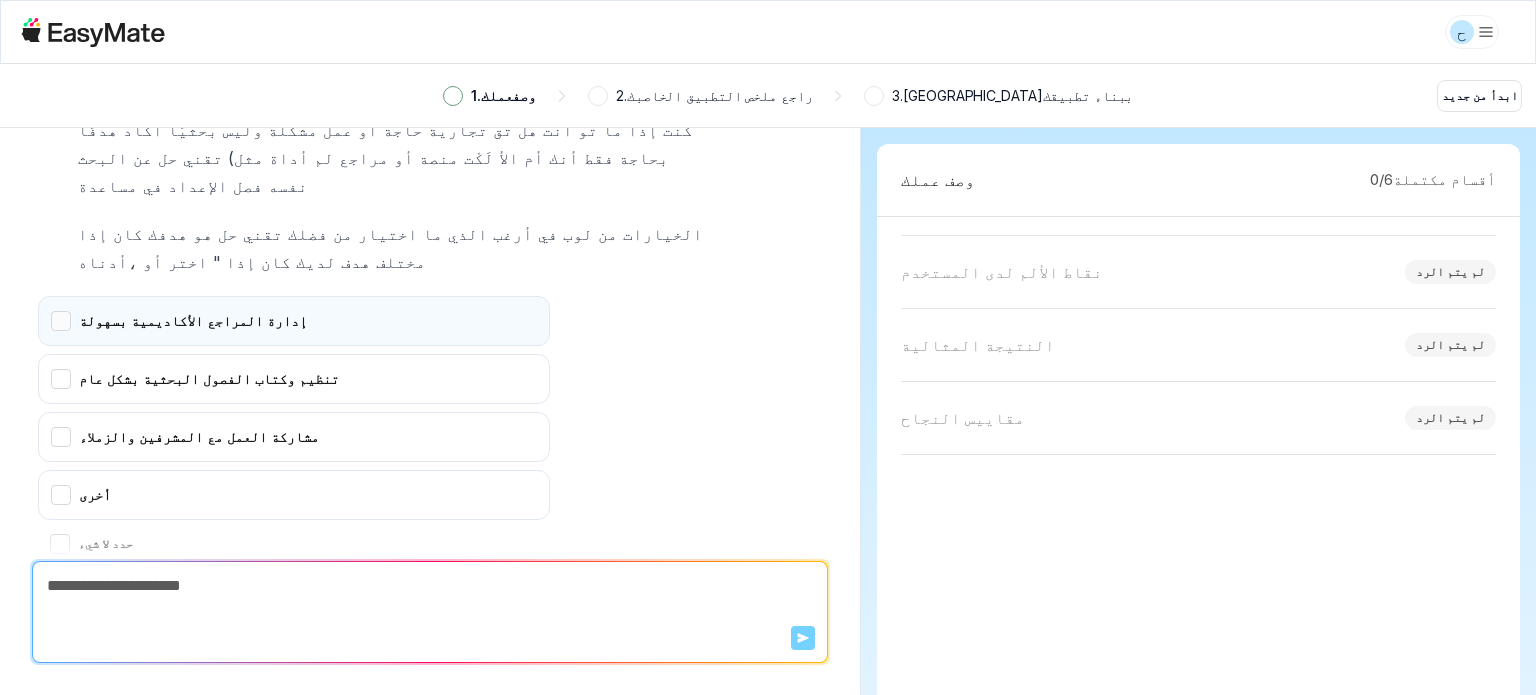 click on "إدارة المراجع الأكاديمية بسهولة" at bounding box center [294, 321] 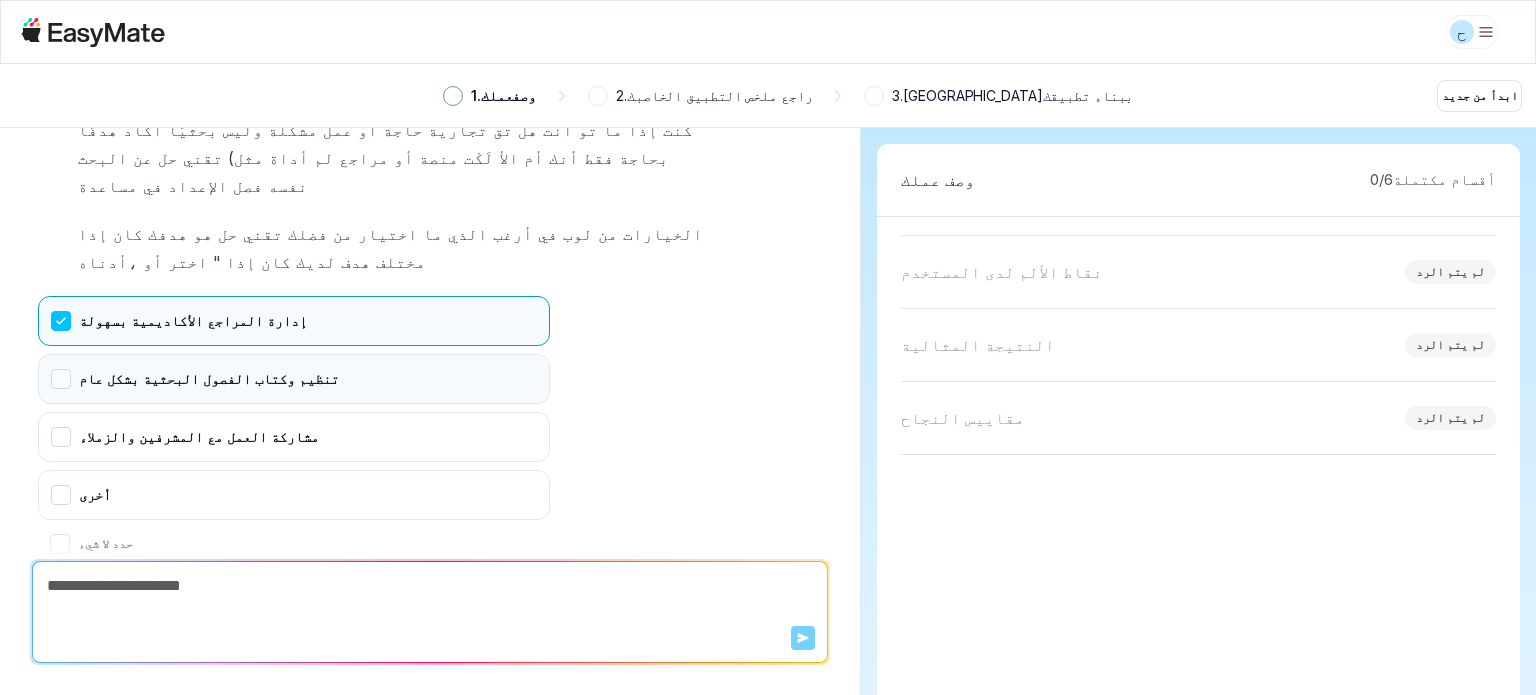 click on "تنظيم وكتاب الفصول البحثية بشكل عام" at bounding box center (294, 379) 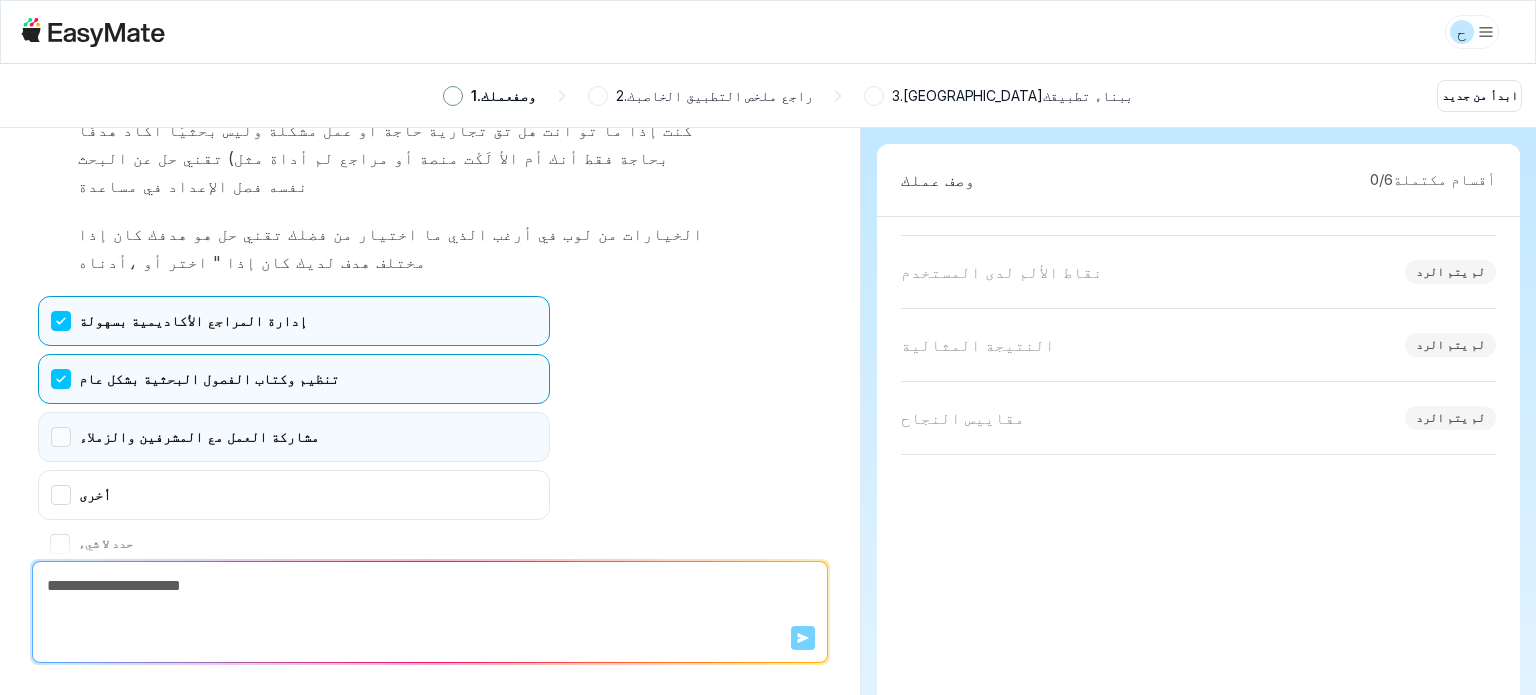 click on "مشاركة العمل مع المشرفين والزملاء" at bounding box center [294, 437] 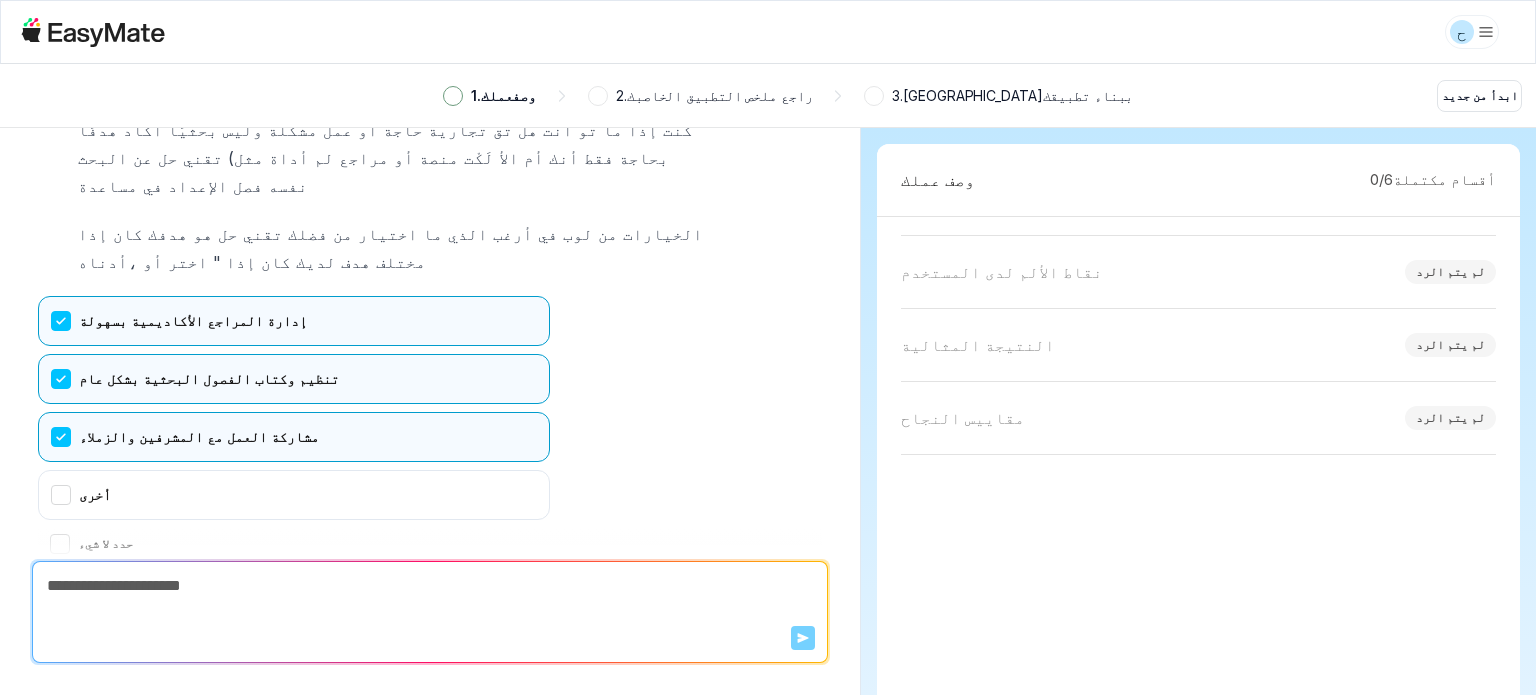 click on "يتأكد" at bounding box center [67, 583] 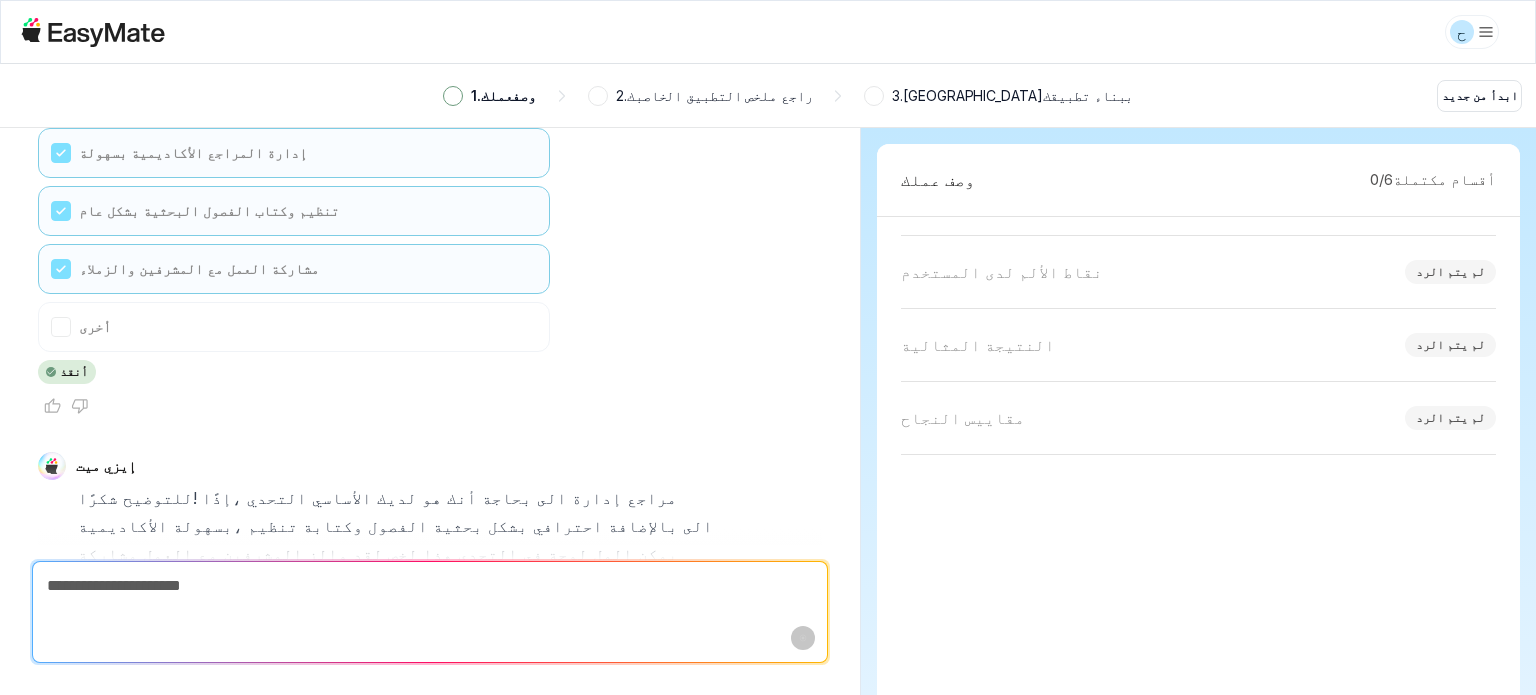 scroll, scrollTop: 572, scrollLeft: 0, axis: vertical 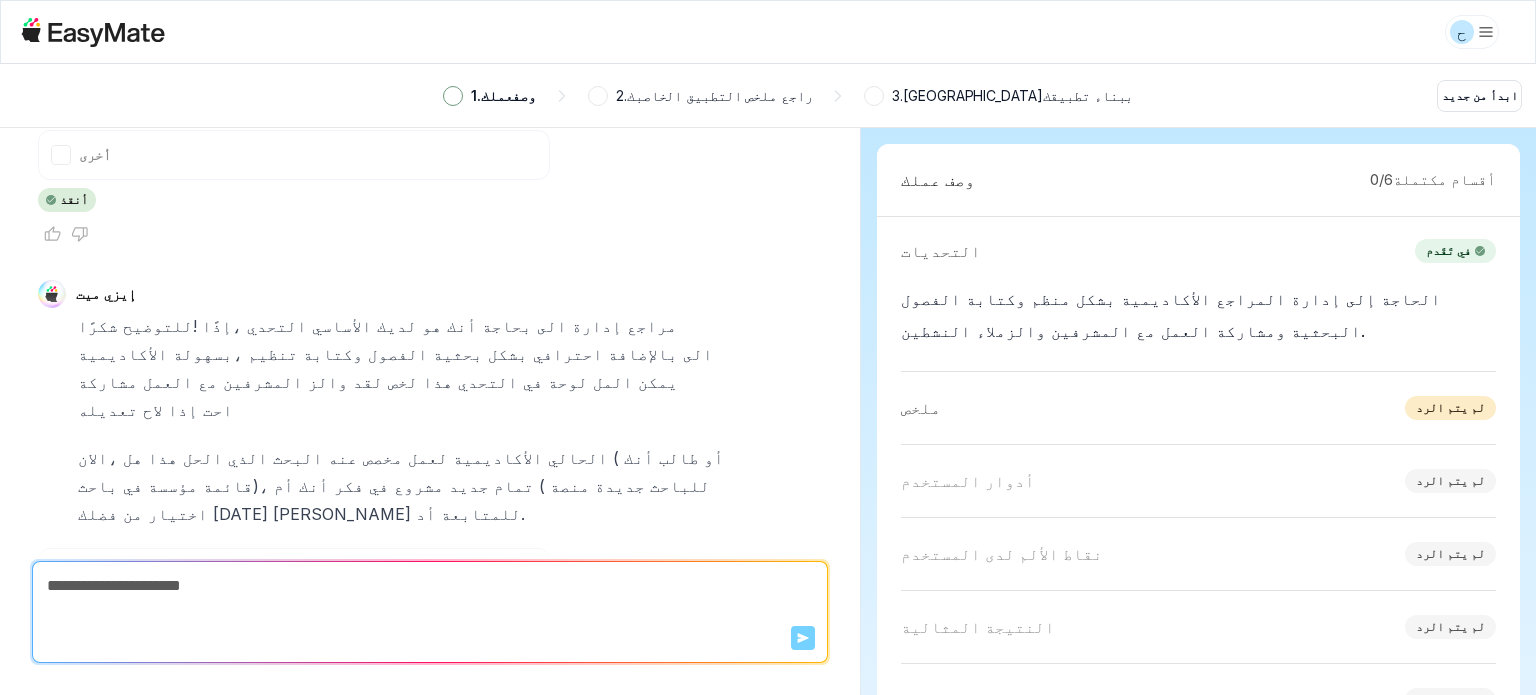 click on "ملخص لم يتم الرد" at bounding box center (1198, 408) 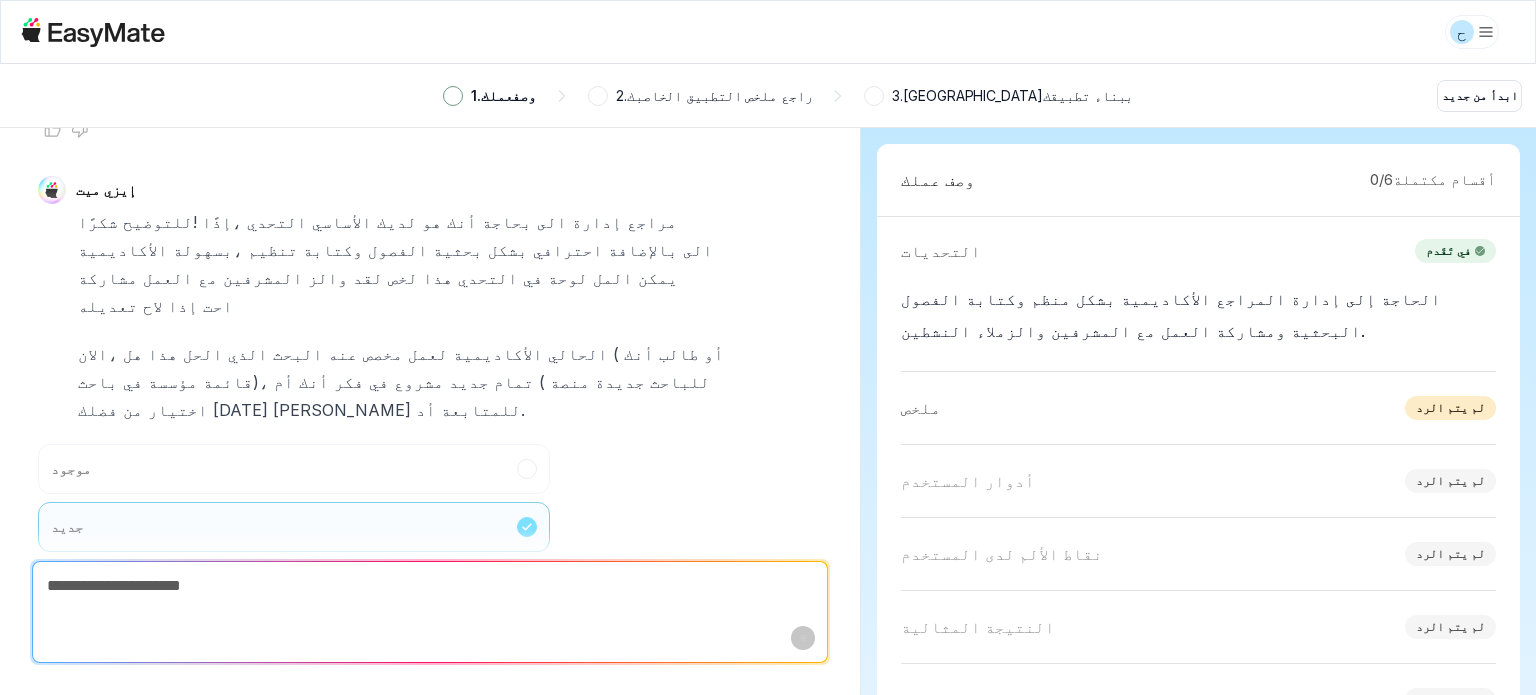 scroll, scrollTop: 828, scrollLeft: 0, axis: vertical 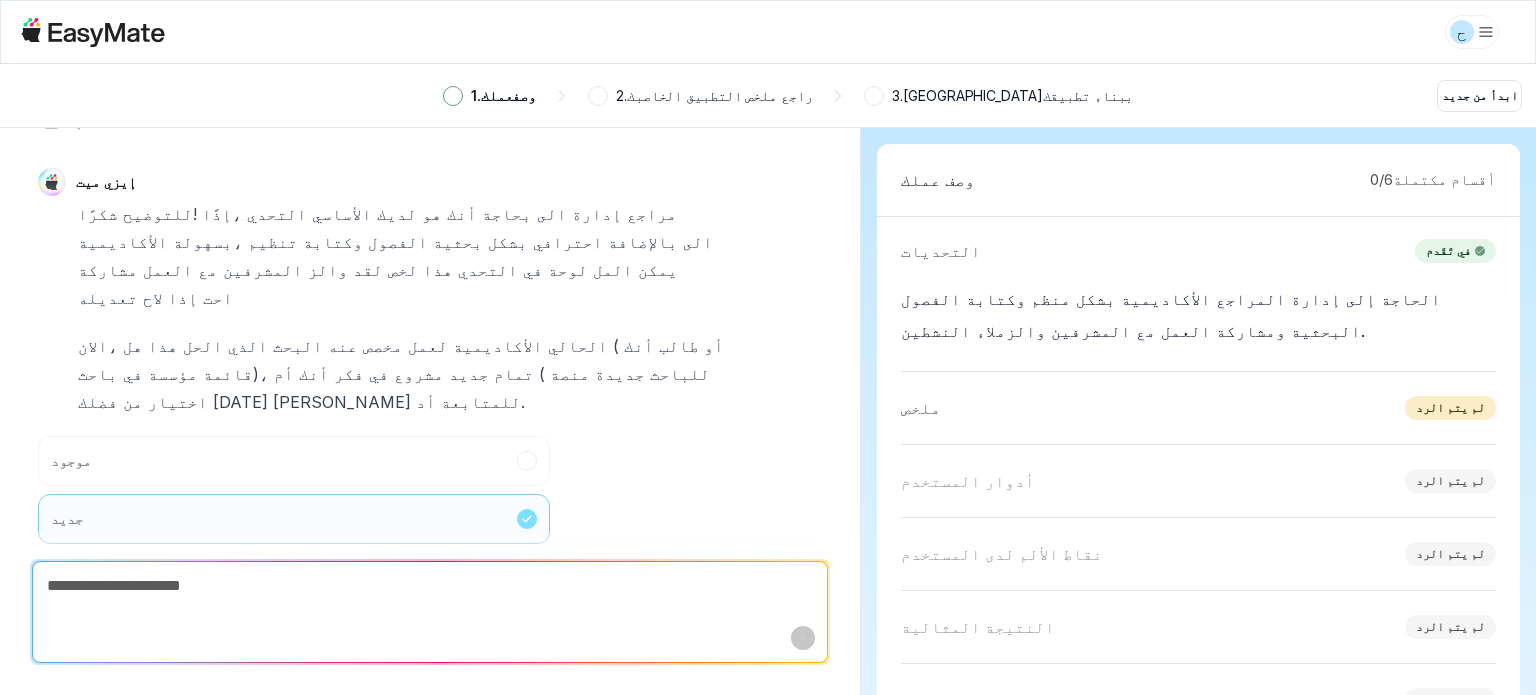 type on "*" 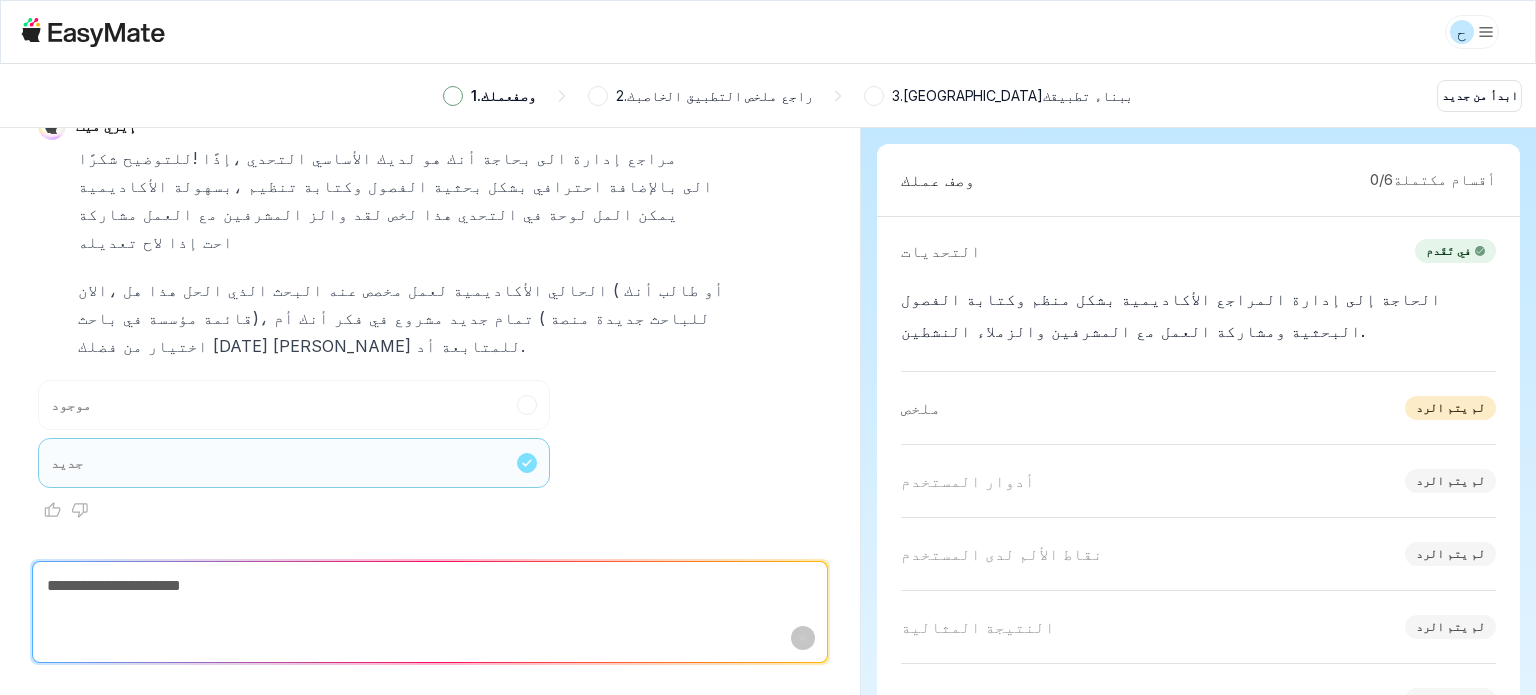 scroll, scrollTop: 912, scrollLeft: 0, axis: vertical 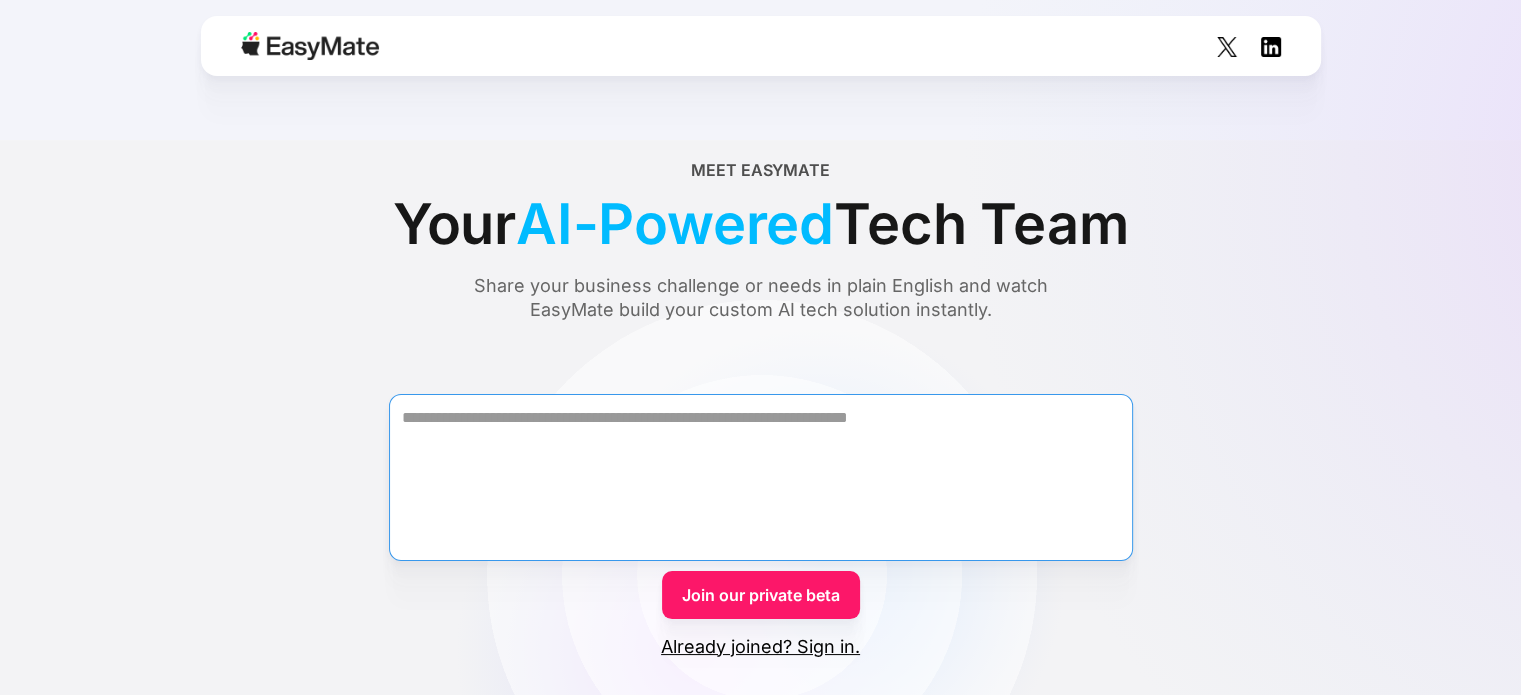 drag, startPoint x: 813, startPoint y: 459, endPoint x: 880, endPoint y: 459, distance: 67 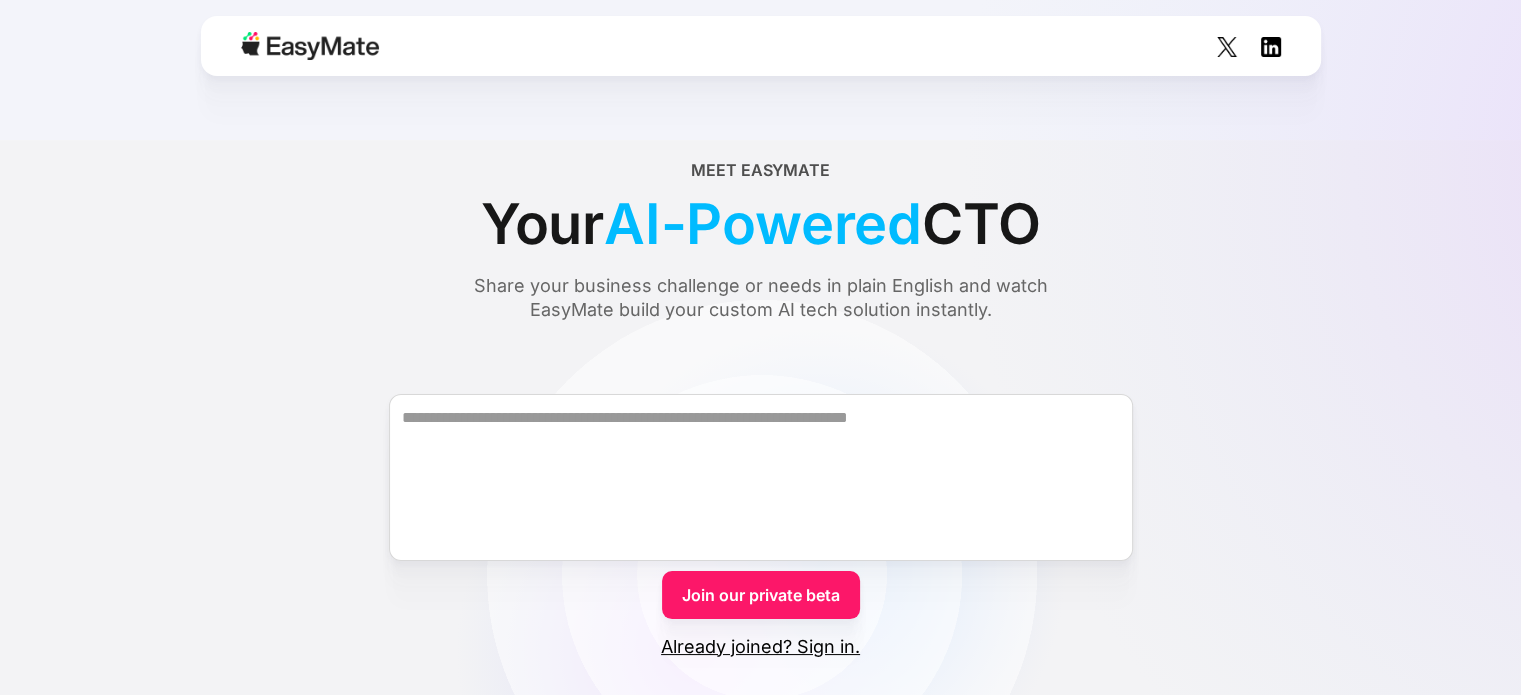 click on "Join our private beta" at bounding box center [761, 595] 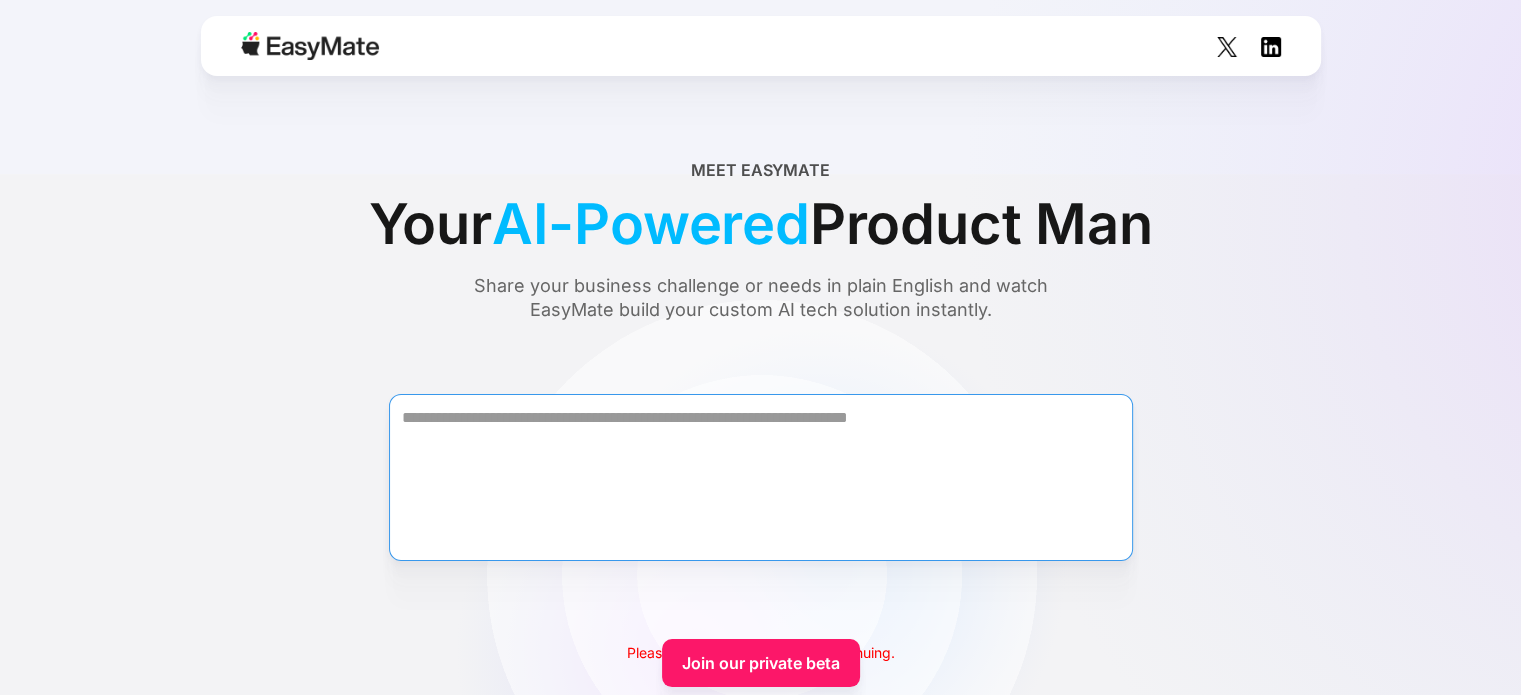 click at bounding box center [761, 477] 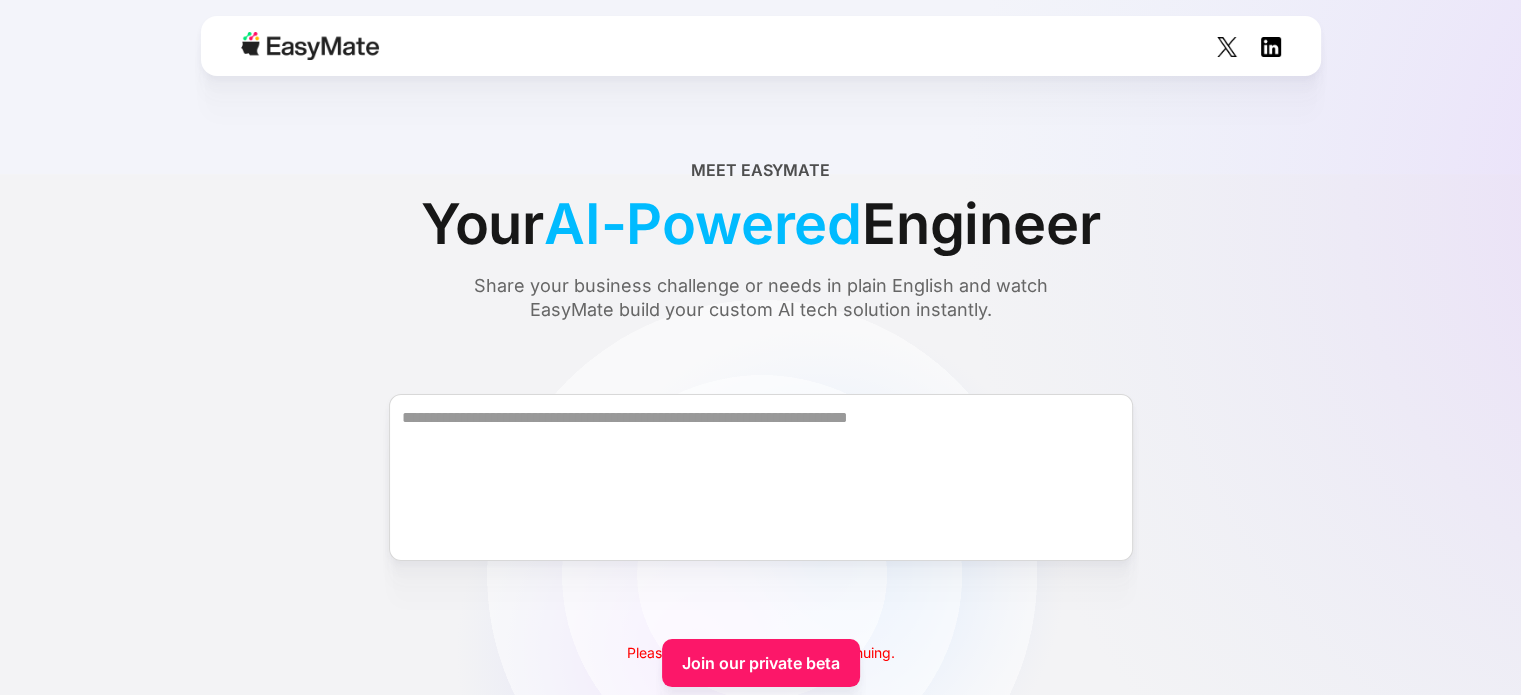 click at bounding box center (310, 46) 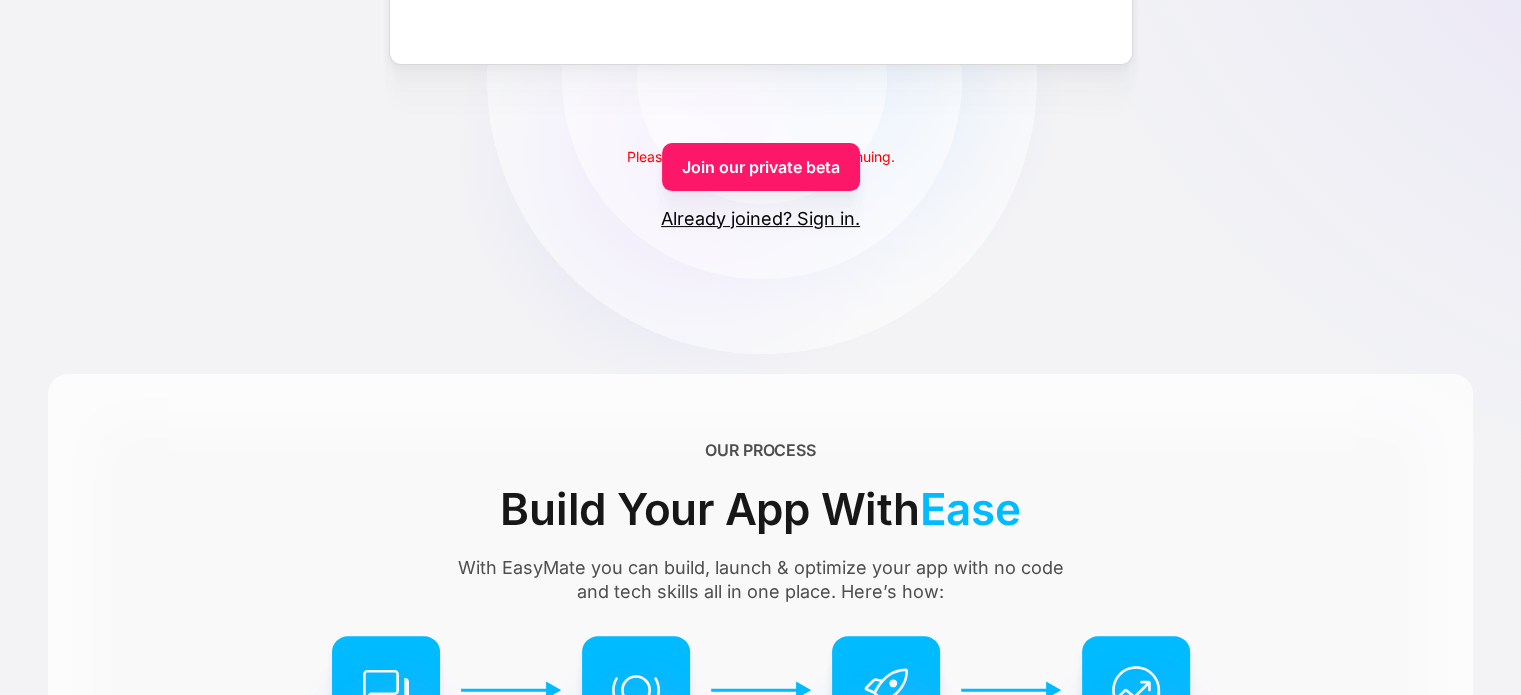 scroll, scrollTop: 500, scrollLeft: 0, axis: vertical 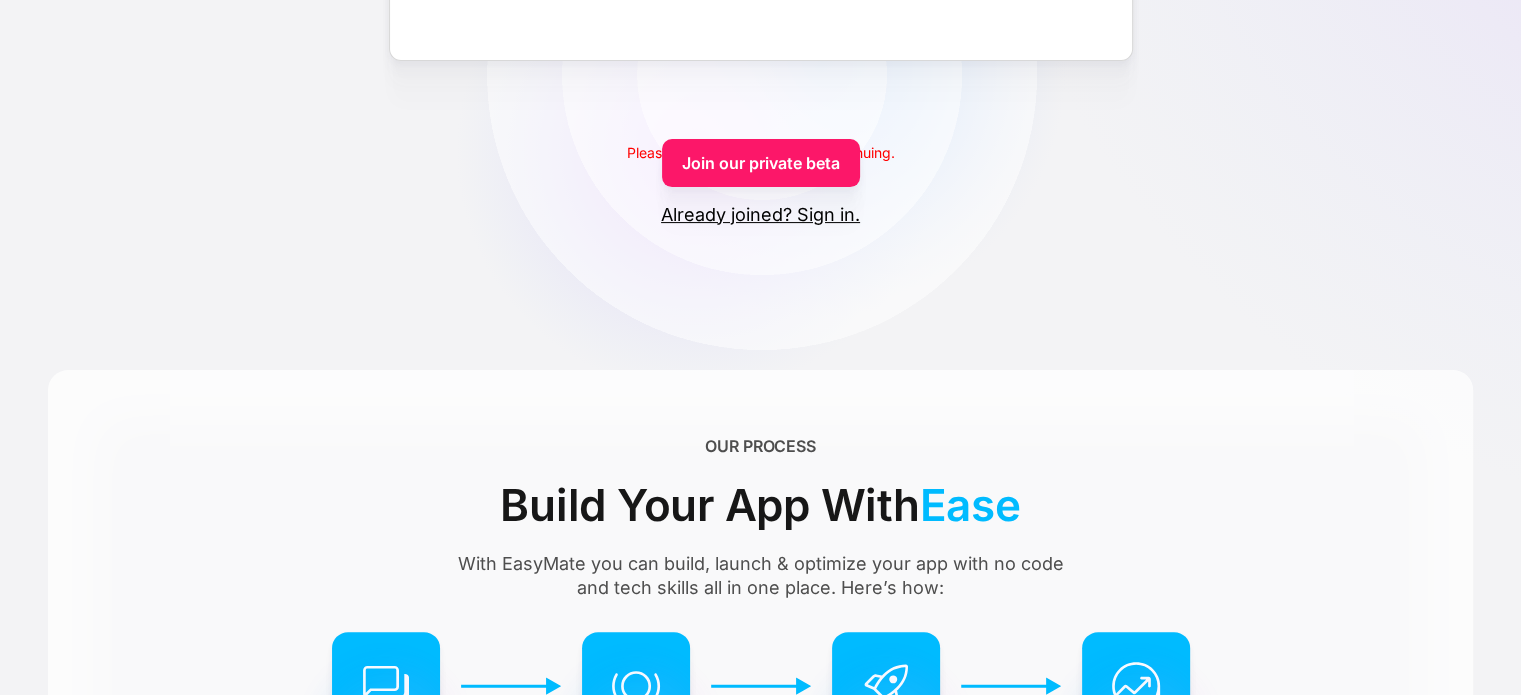 click on "Meet EasyMate Your  AI-Powered  CTO Share your business challenge or needs in plain English and watch EasyMate build your custom AI tech solution instantly.
Please fill out this field before continuing. Join our private beta Already joined? Sign in. Thank you!  Your submission has been received! Oops! Something went wrong while submitting the form. OUR PROCESS Build Your App With  Ease With EasyMate you can build, launch & optimize your app with no code and tech skills all in one place. Here’s how: STEP 1 Describe Your Business challenge or needs STEP 2 EasyMate Architects An AI solution tailored for you STEP 3 Launch EasyMate takes care of all the hosting STEP 4 Optimize Your productivity with ready-to-use AI help MEET YOUR MATES Your  AI-Dream Team   for Success With EasyMate you can build, launch & optimize your app with no code and tech skills all in one place. PlanMate Maps your big picture into actionable plans CodeMate Turns actionable plans into production-ready code DataMate LaunchMate" at bounding box center (760, 818) 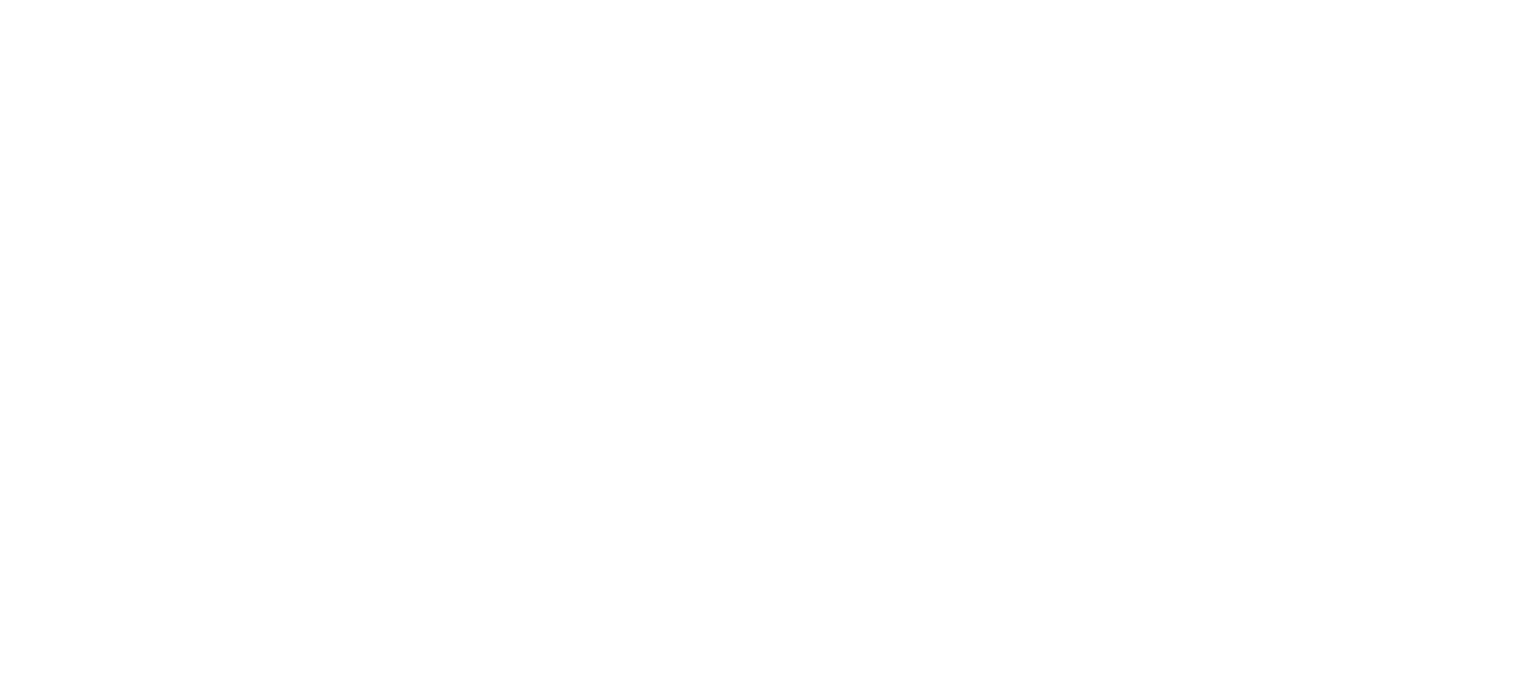 scroll, scrollTop: 0, scrollLeft: 0, axis: both 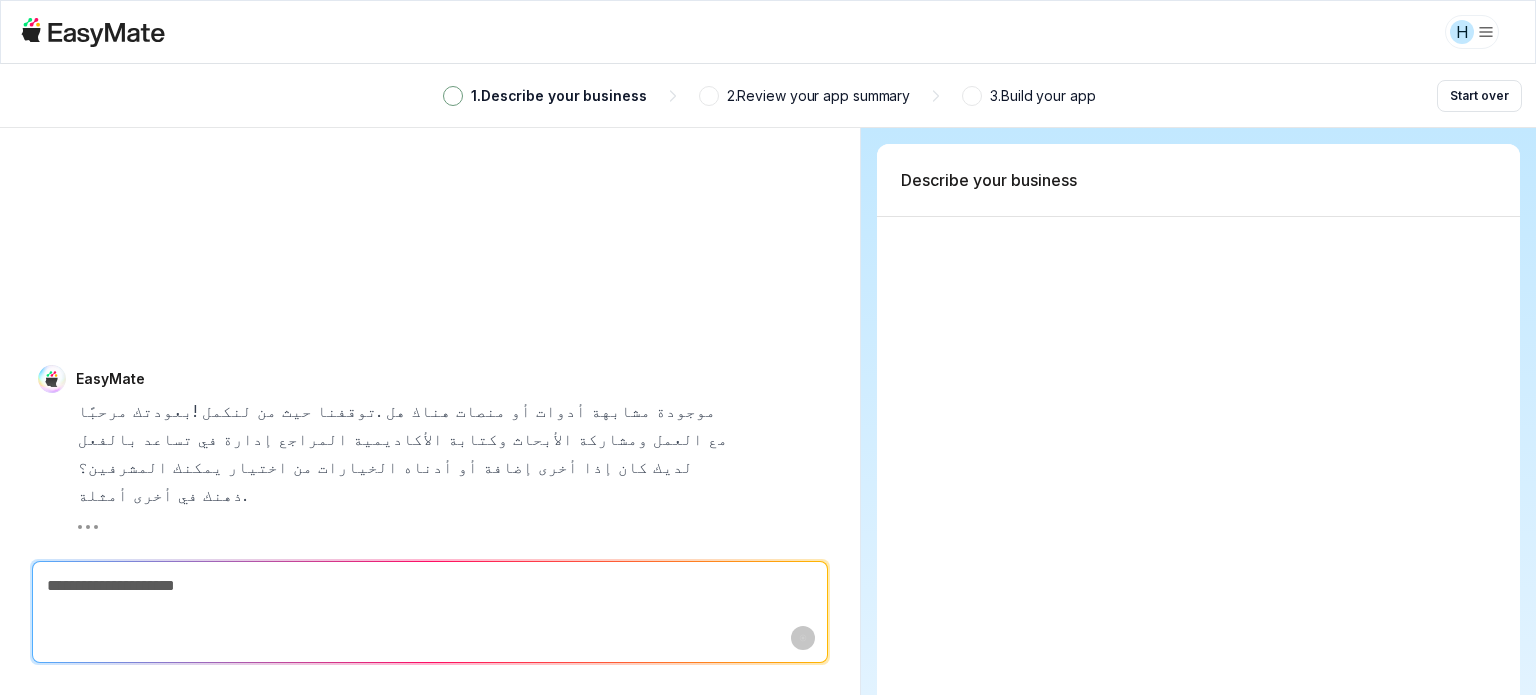 type on "*" 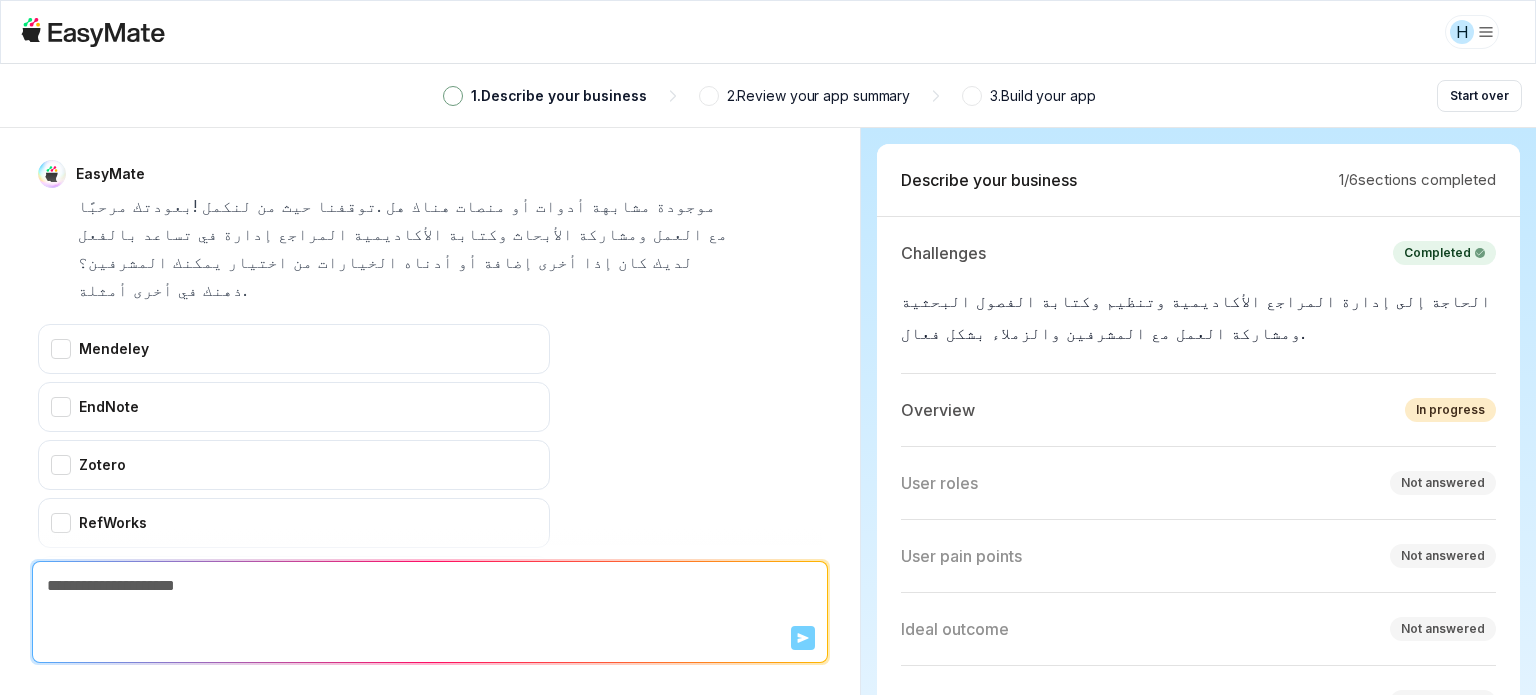 scroll, scrollTop: 162, scrollLeft: 0, axis: vertical 